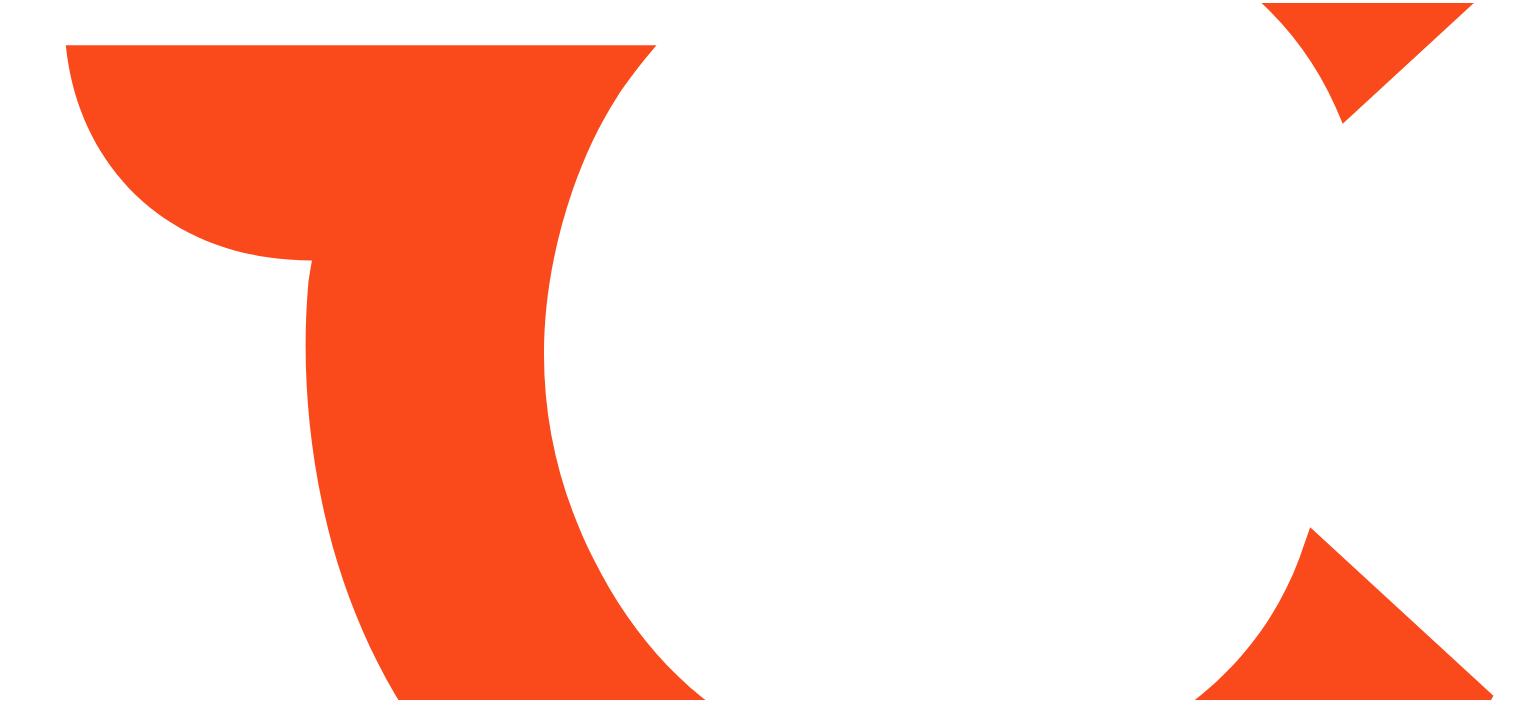 scroll, scrollTop: 0, scrollLeft: 0, axis: both 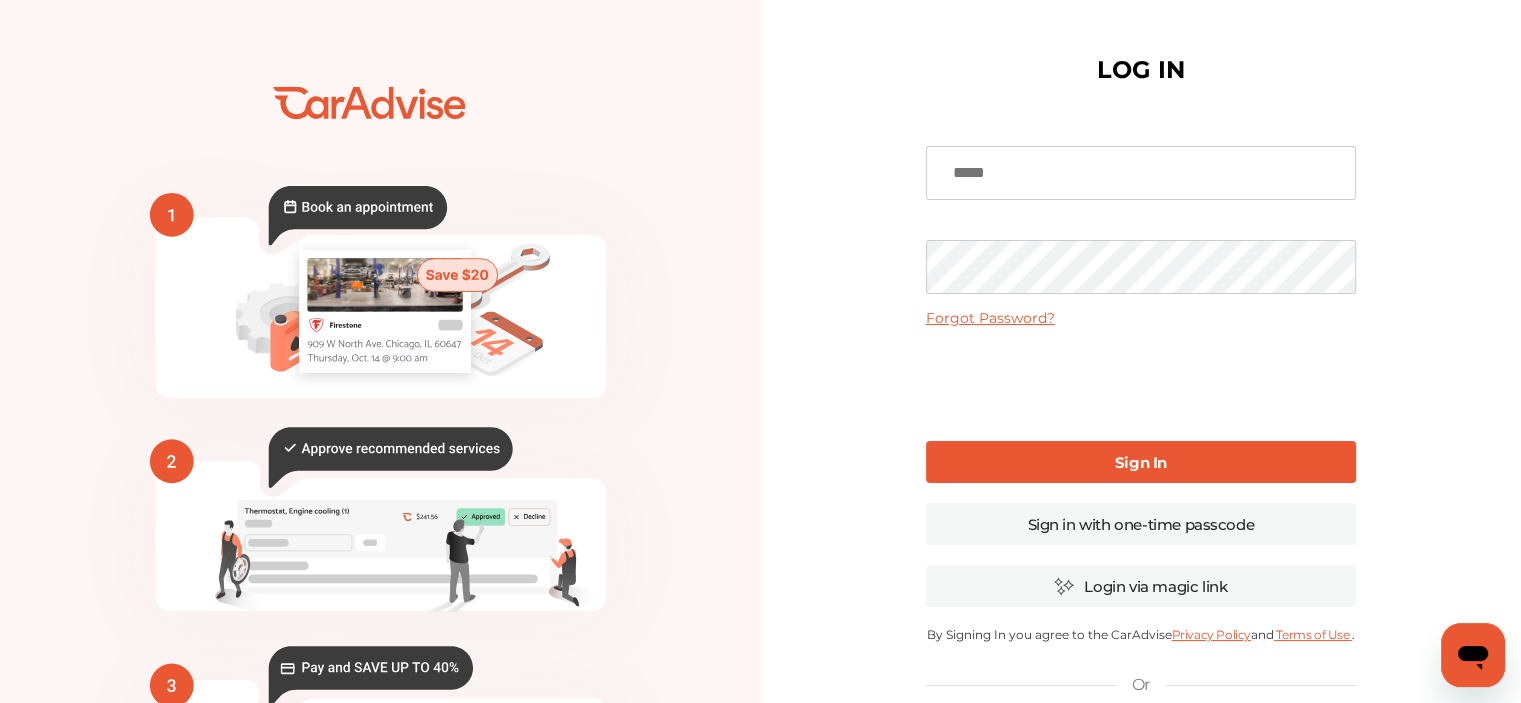 click at bounding box center (1141, 173) 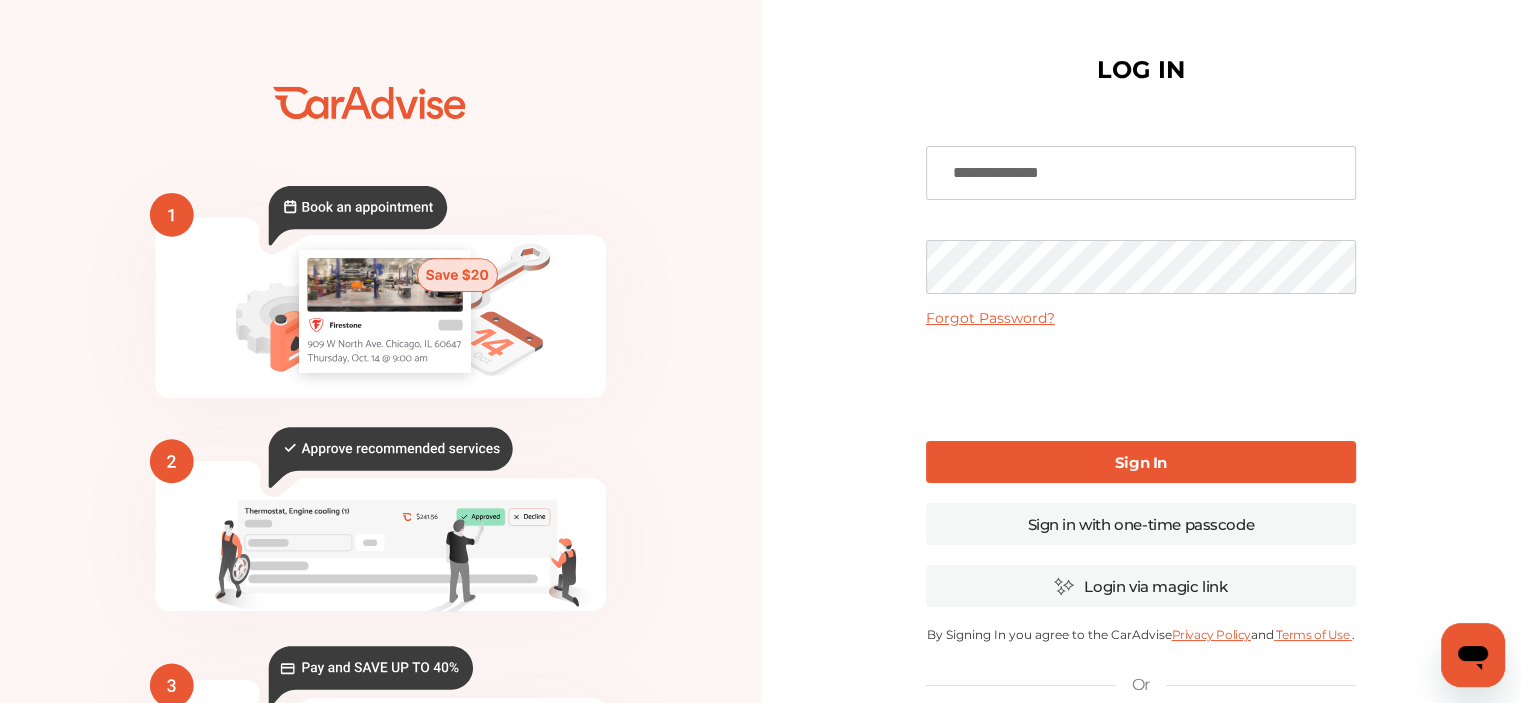 click on "**********" at bounding box center [1141, 487] 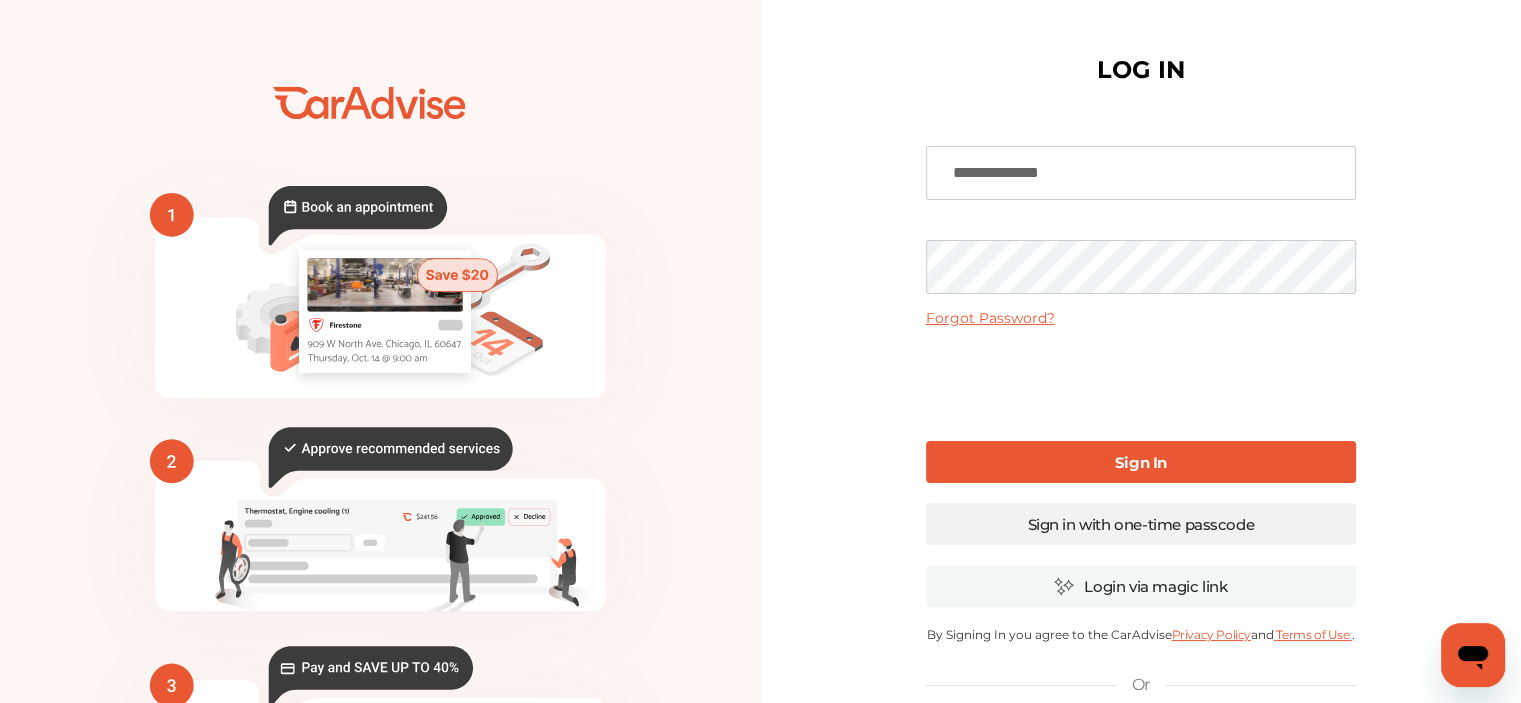 click on "Sign in with one-time passcode" at bounding box center (1141, 524) 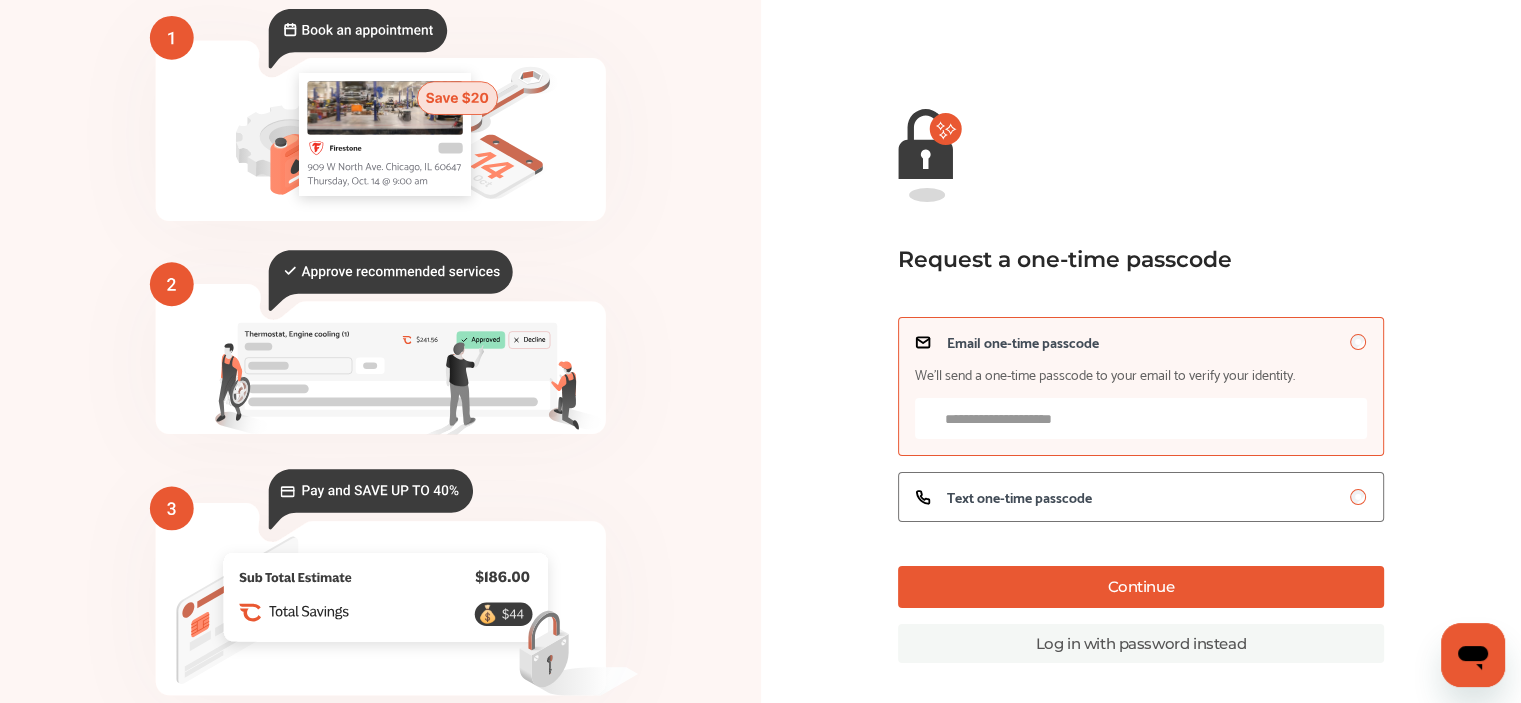 scroll, scrollTop: 200, scrollLeft: 0, axis: vertical 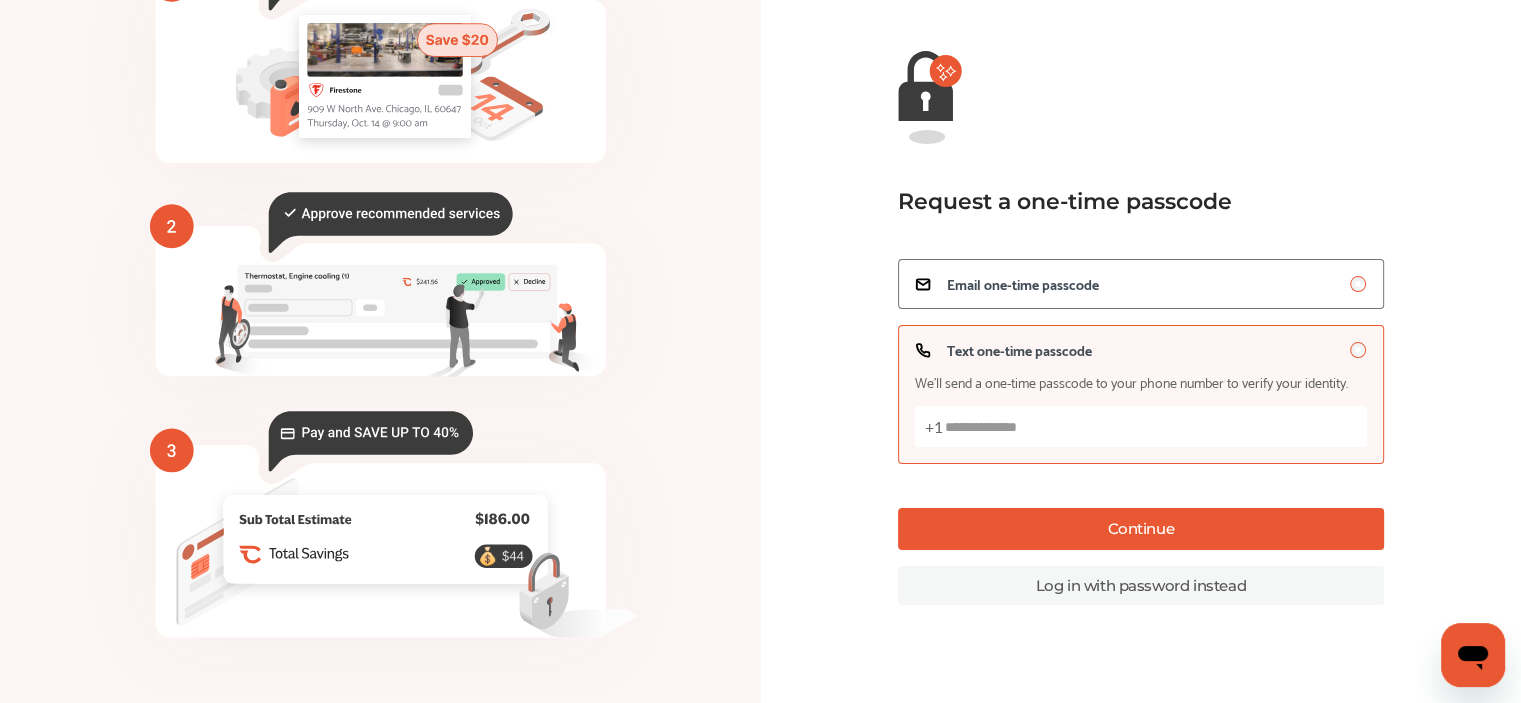 click on "Continue" at bounding box center [1141, 529] 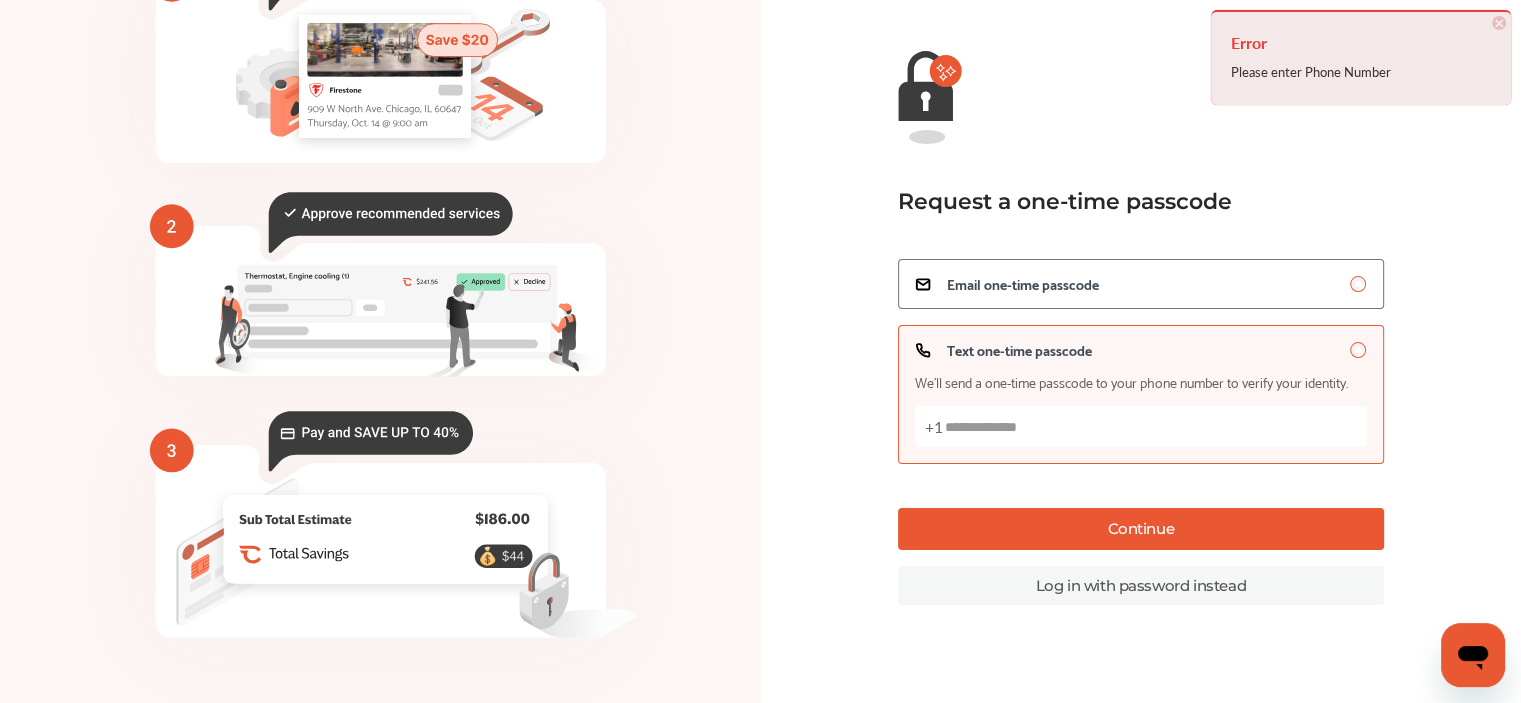 click on "Text one-time passcode We’ll send a one-time passcode to your phone number to verify your identity. +1" at bounding box center [1141, 426] 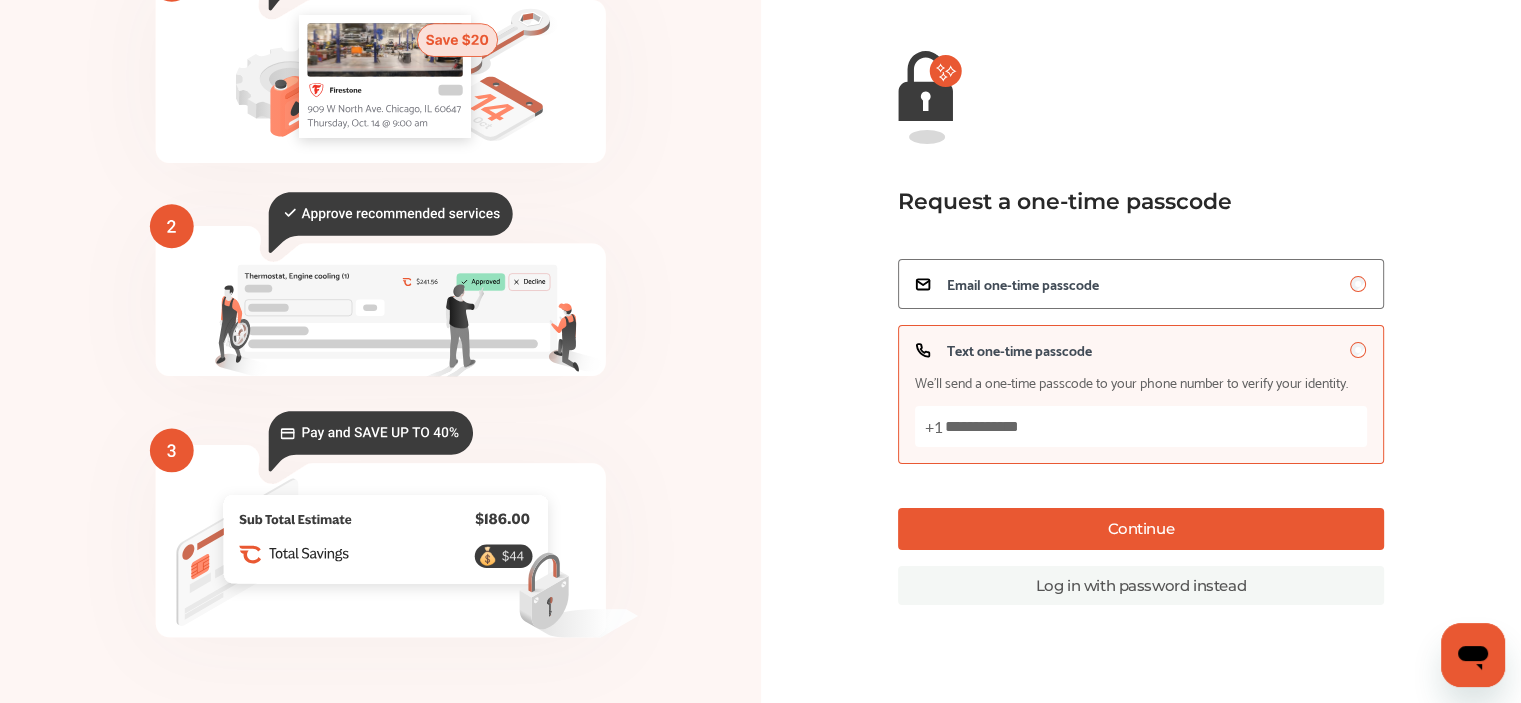 type on "**********" 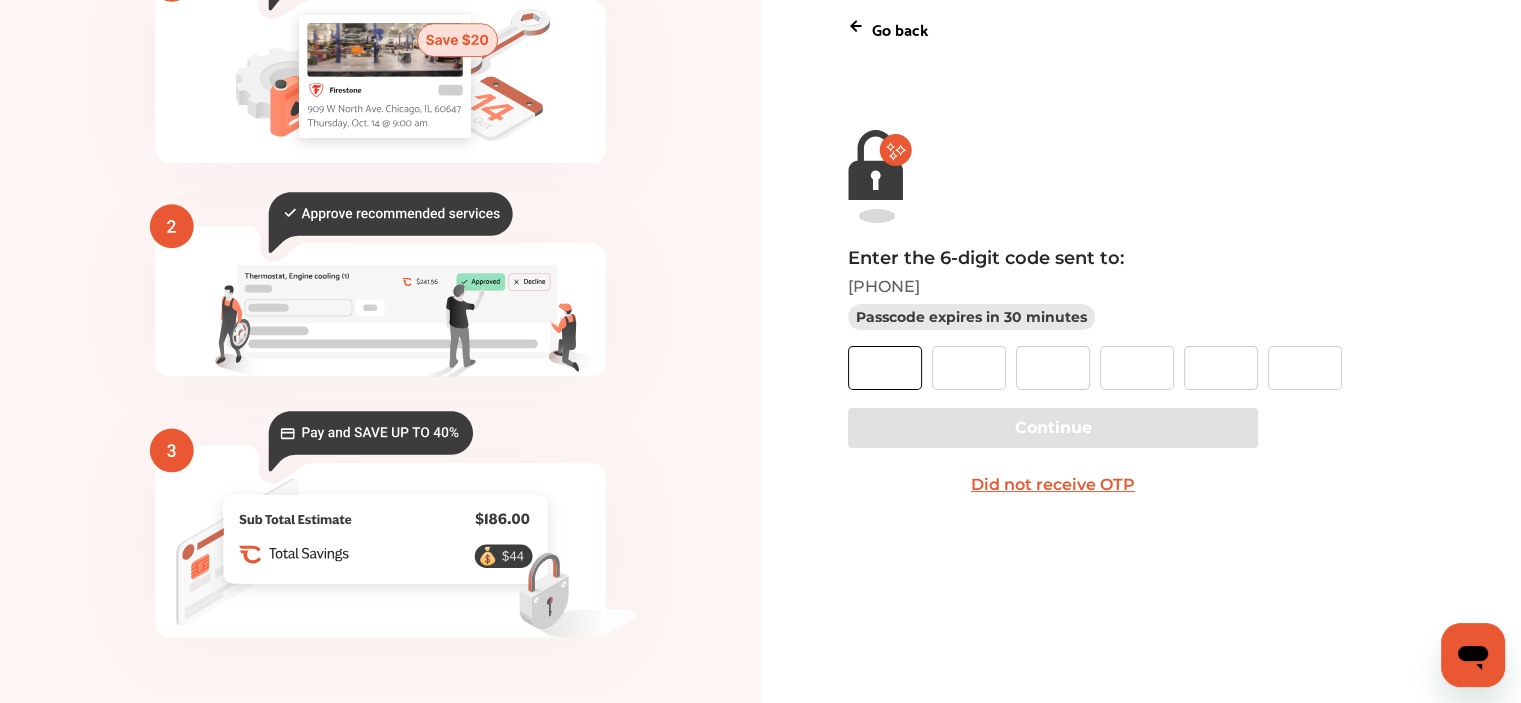 click at bounding box center (885, 368) 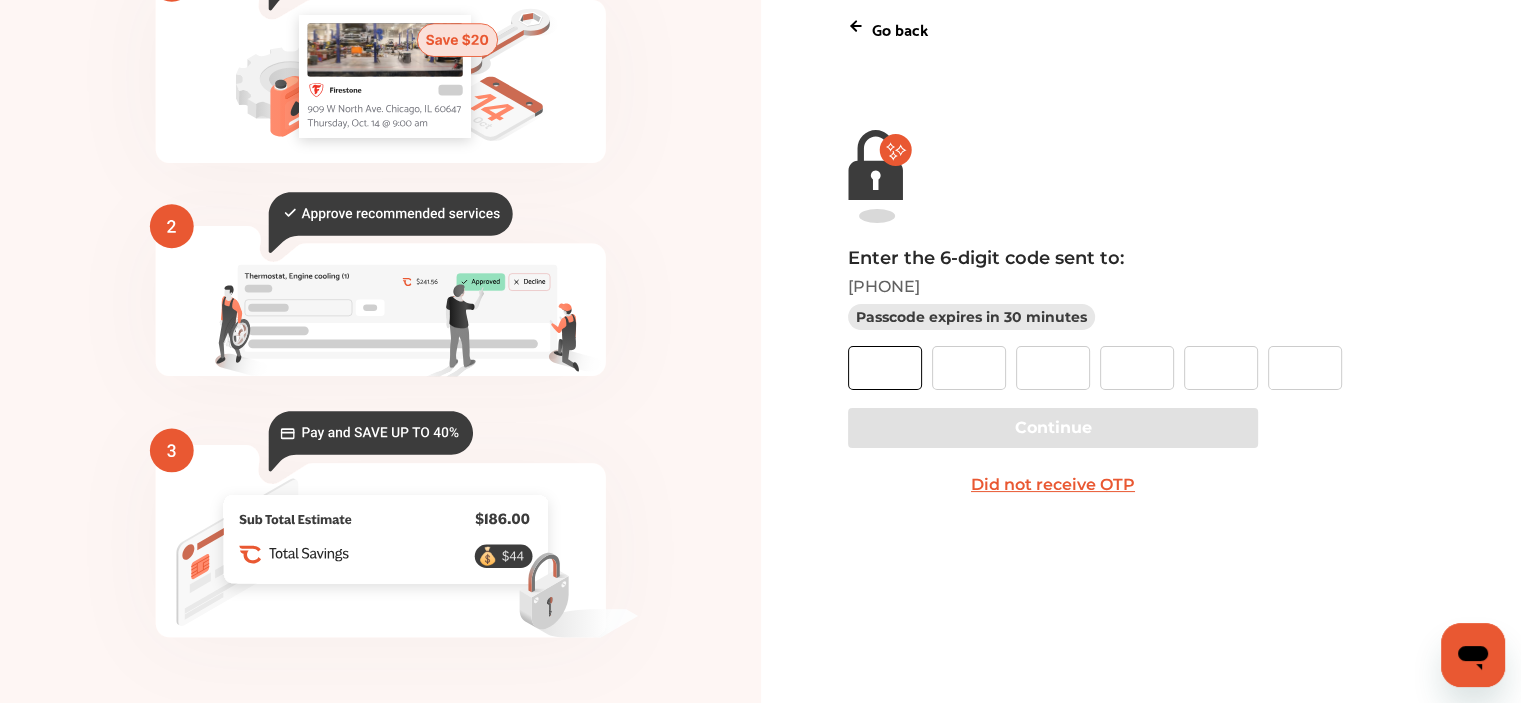 type on "*" 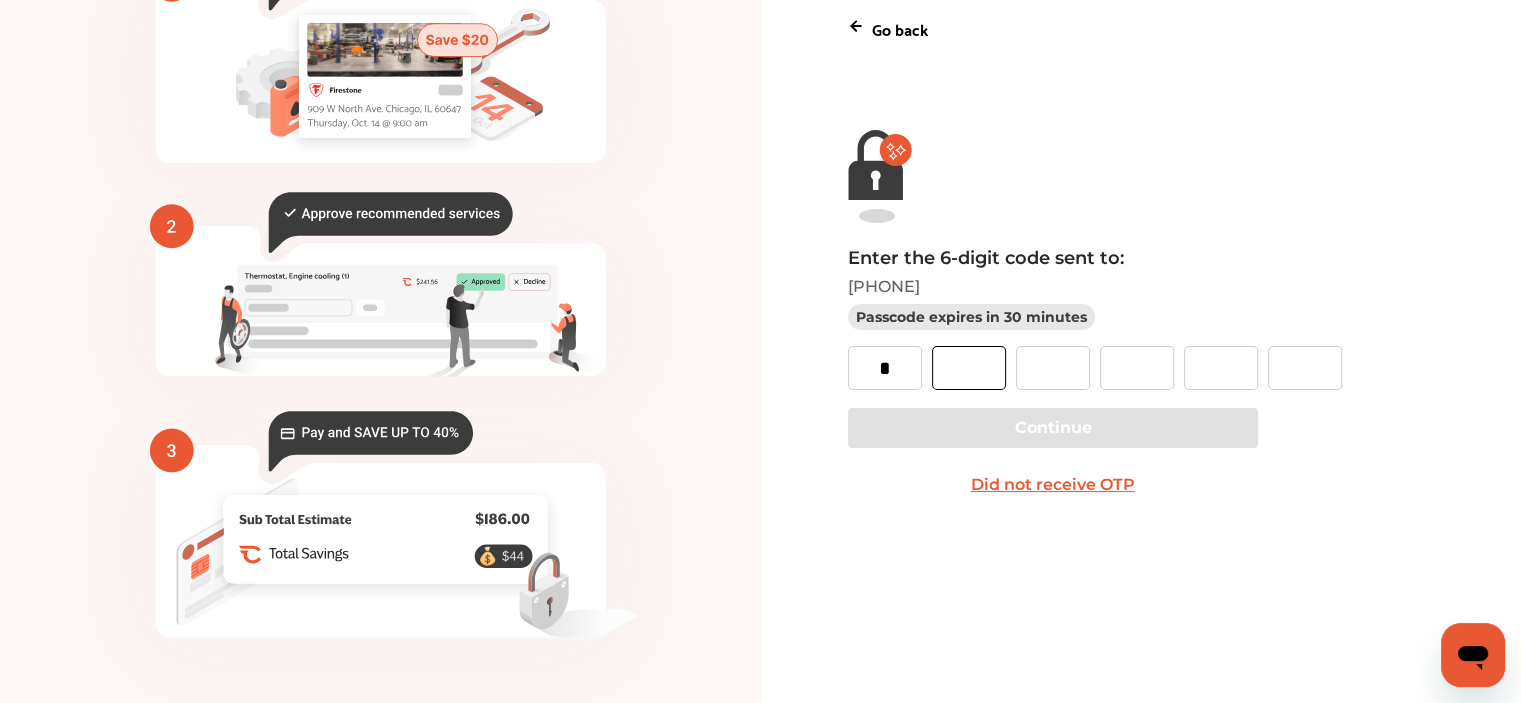 type on "*" 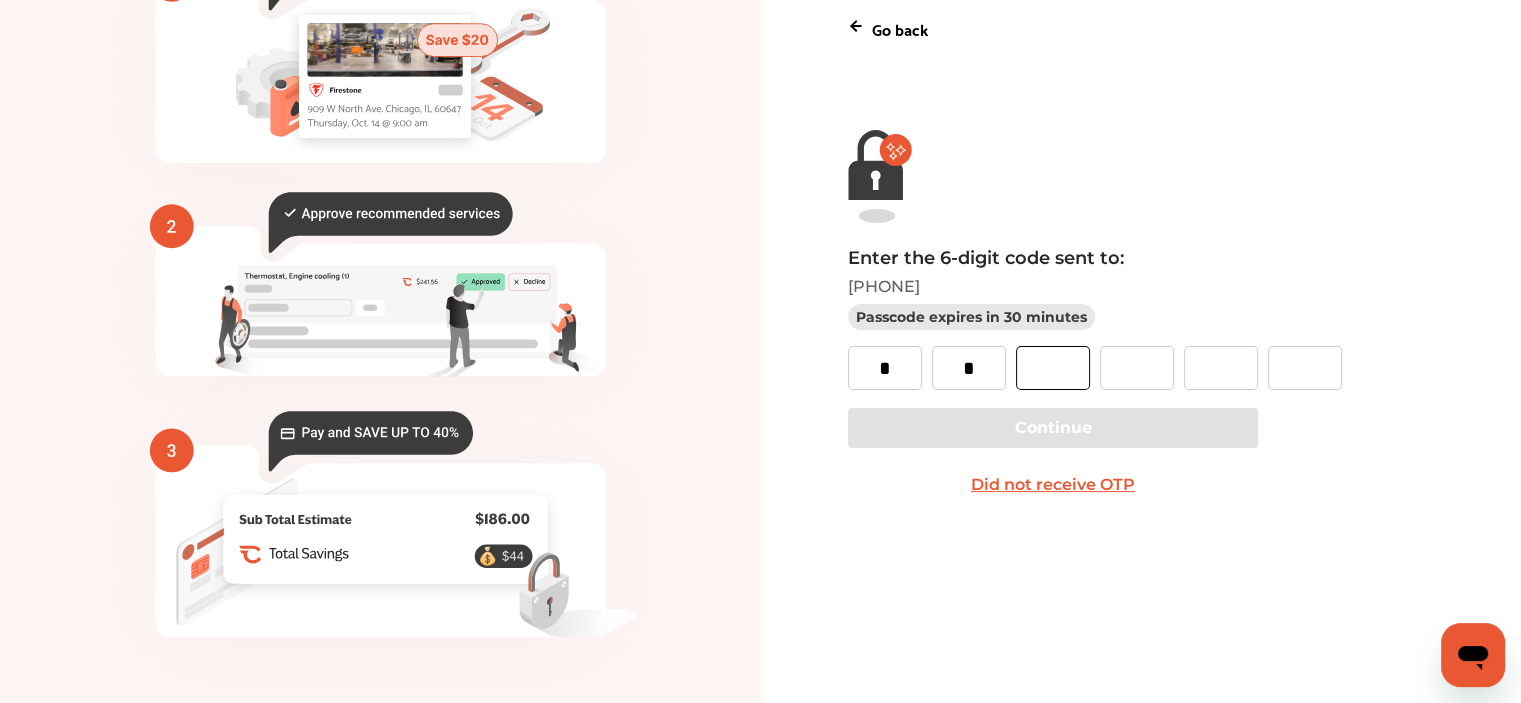 type on "*" 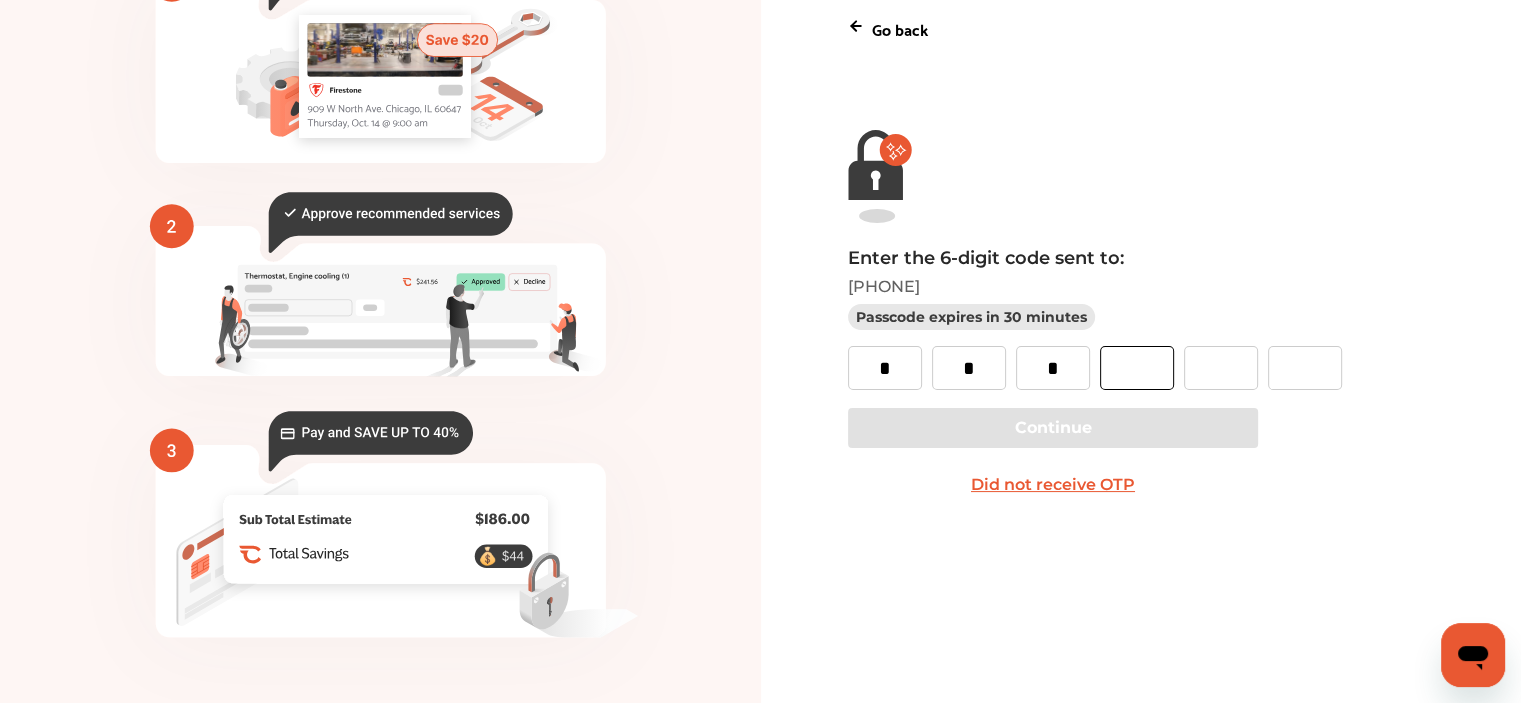 type on "*" 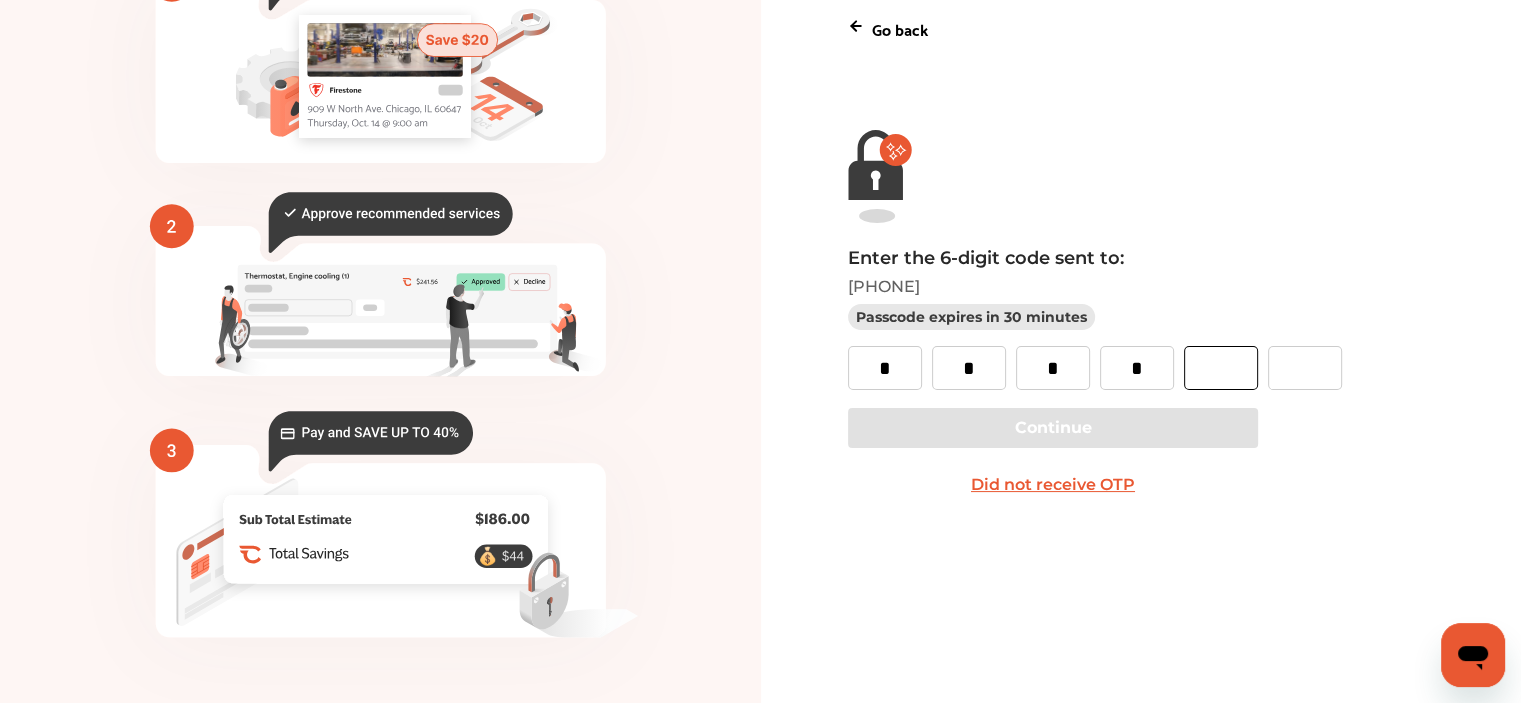 type on "*" 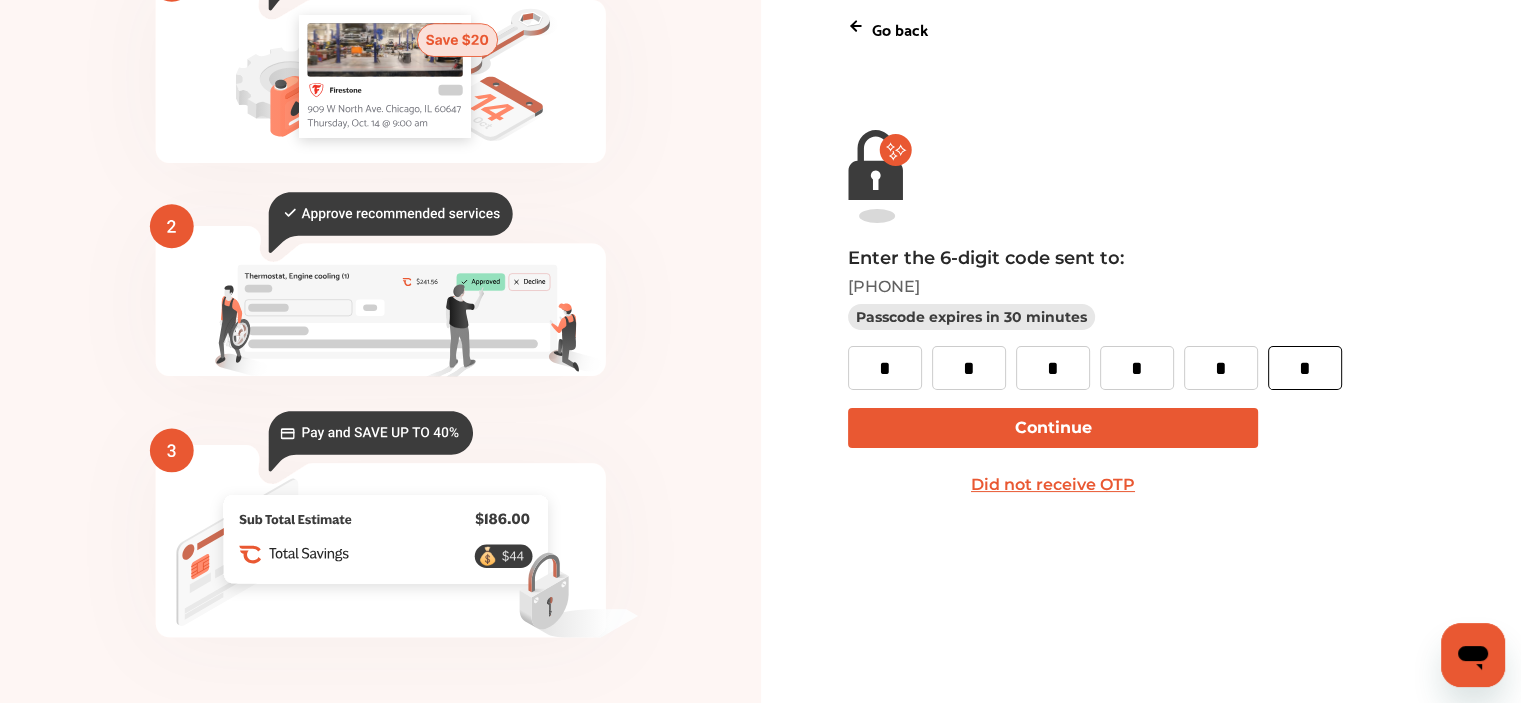 type on "*" 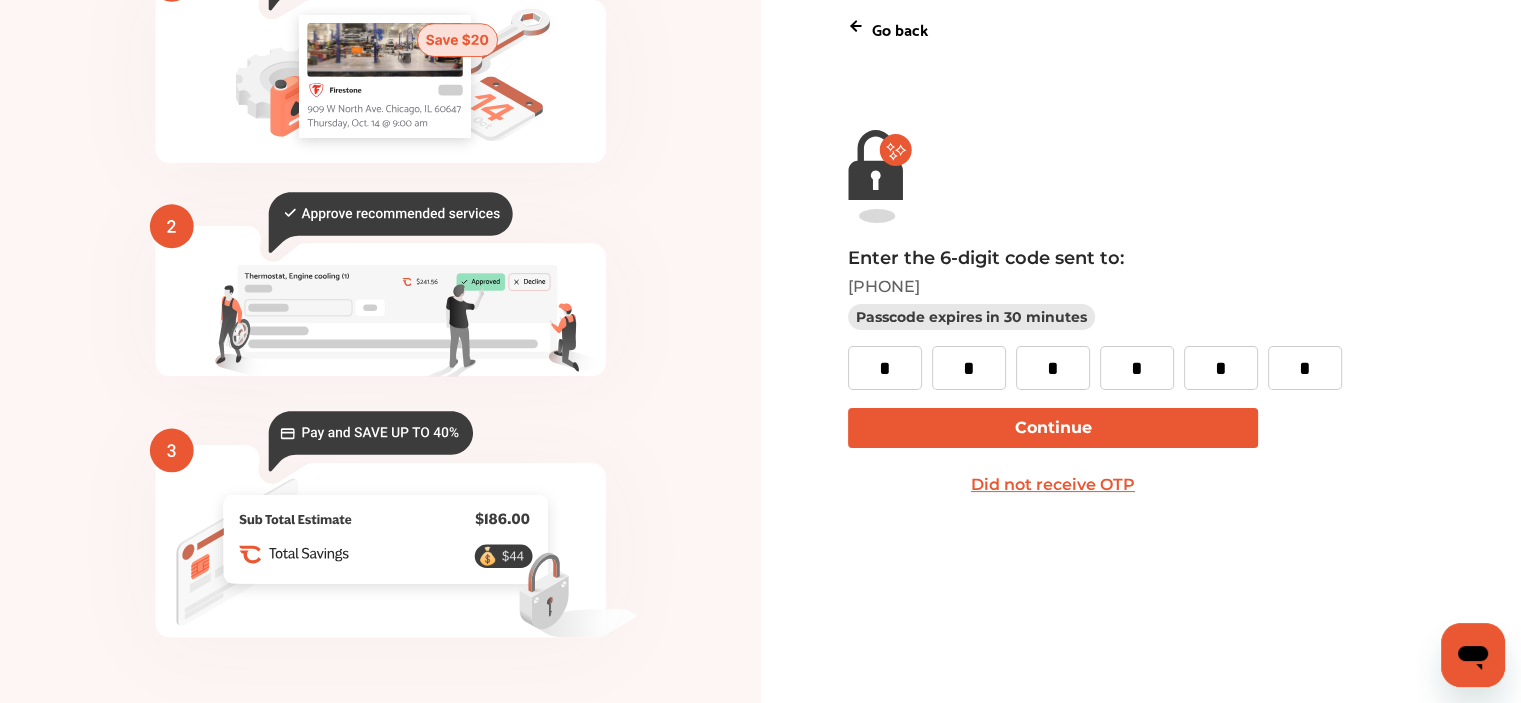 click on "Continue" at bounding box center [1053, 428] 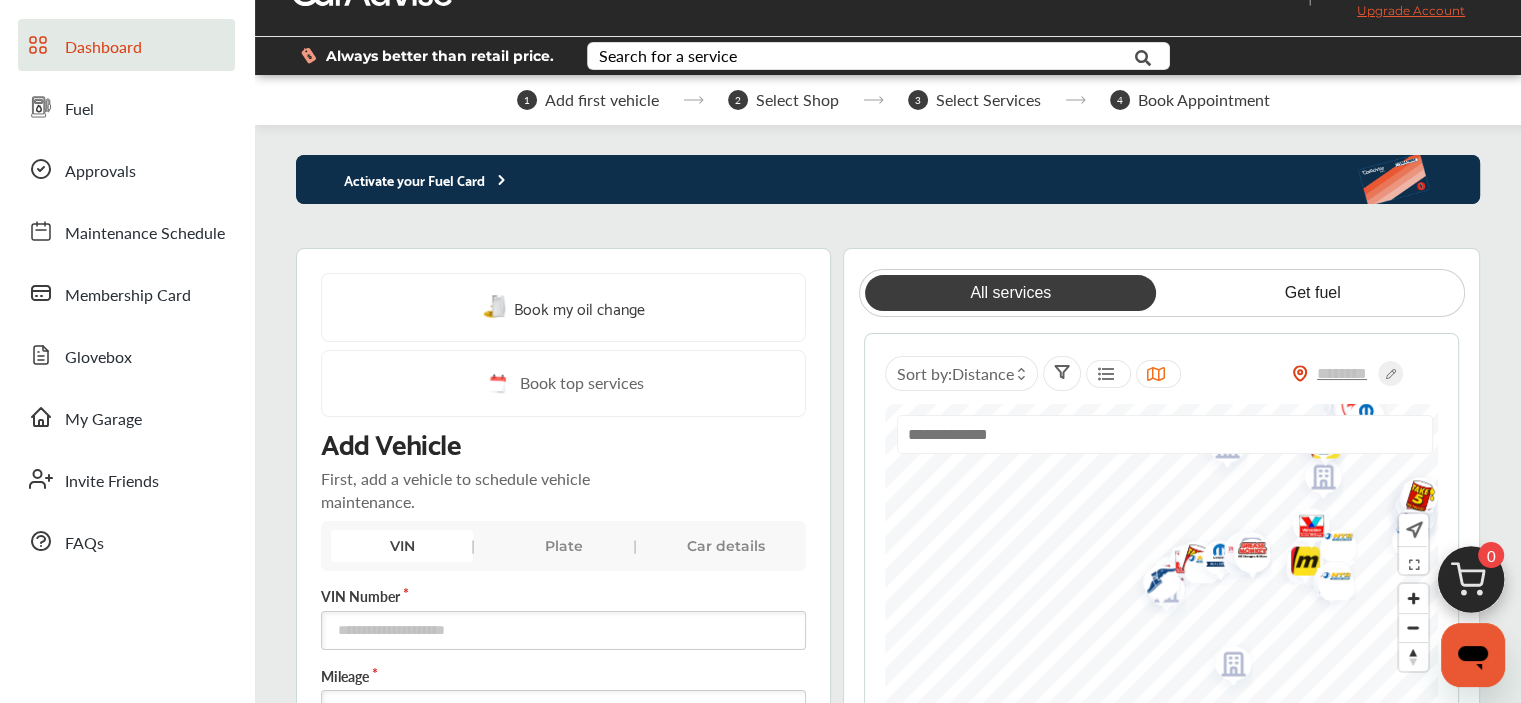 scroll, scrollTop: 200, scrollLeft: 0, axis: vertical 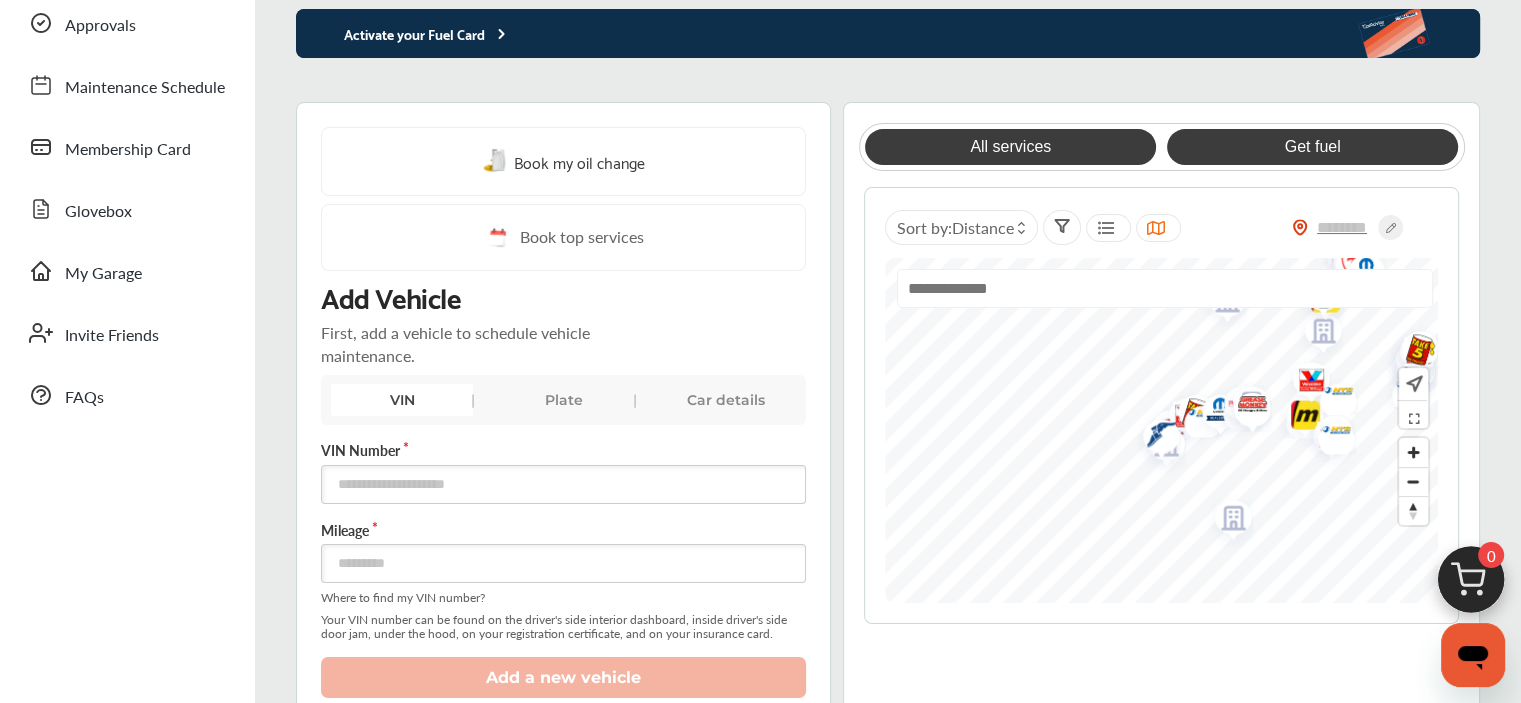 click on "Get fuel" at bounding box center [1312, 147] 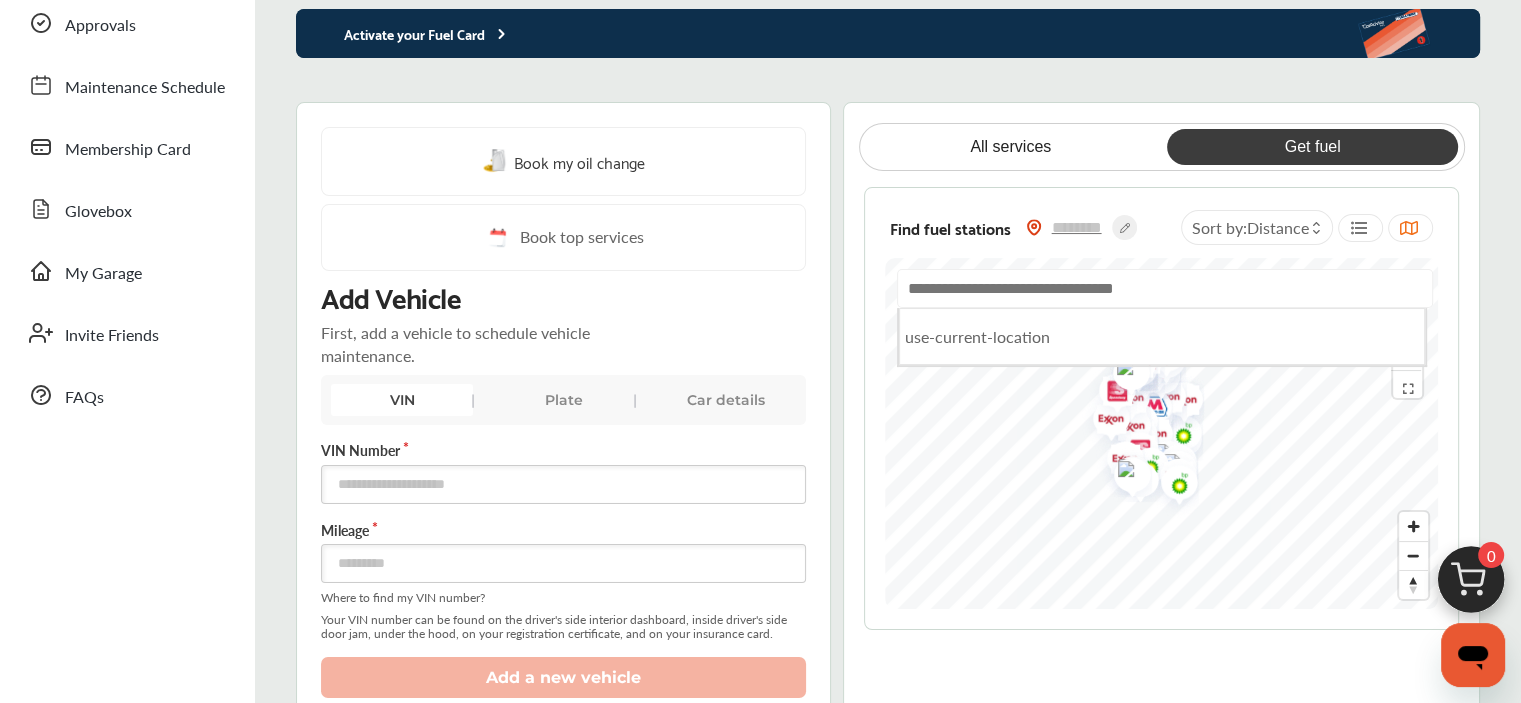 click at bounding box center [1165, 288] 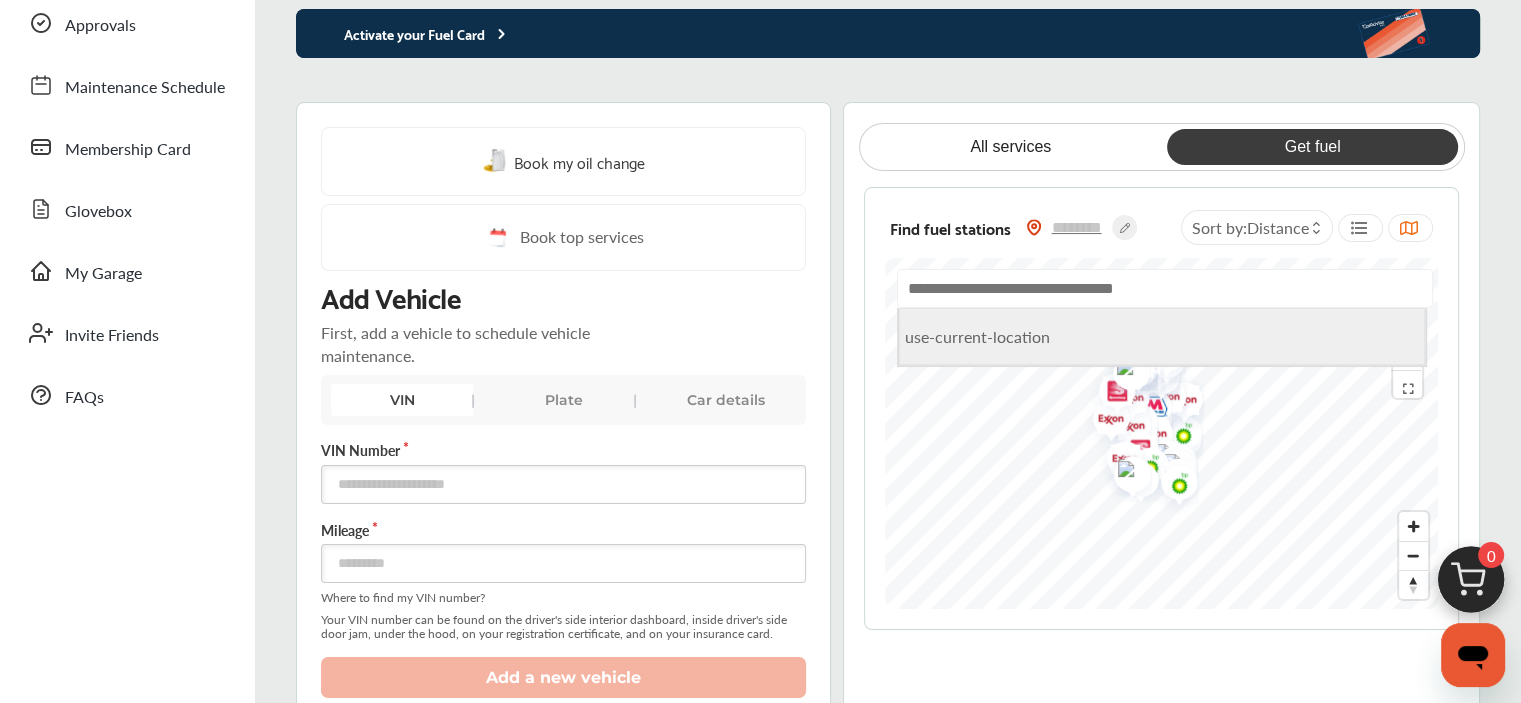 click on "use-current-location" at bounding box center [1162, 336] 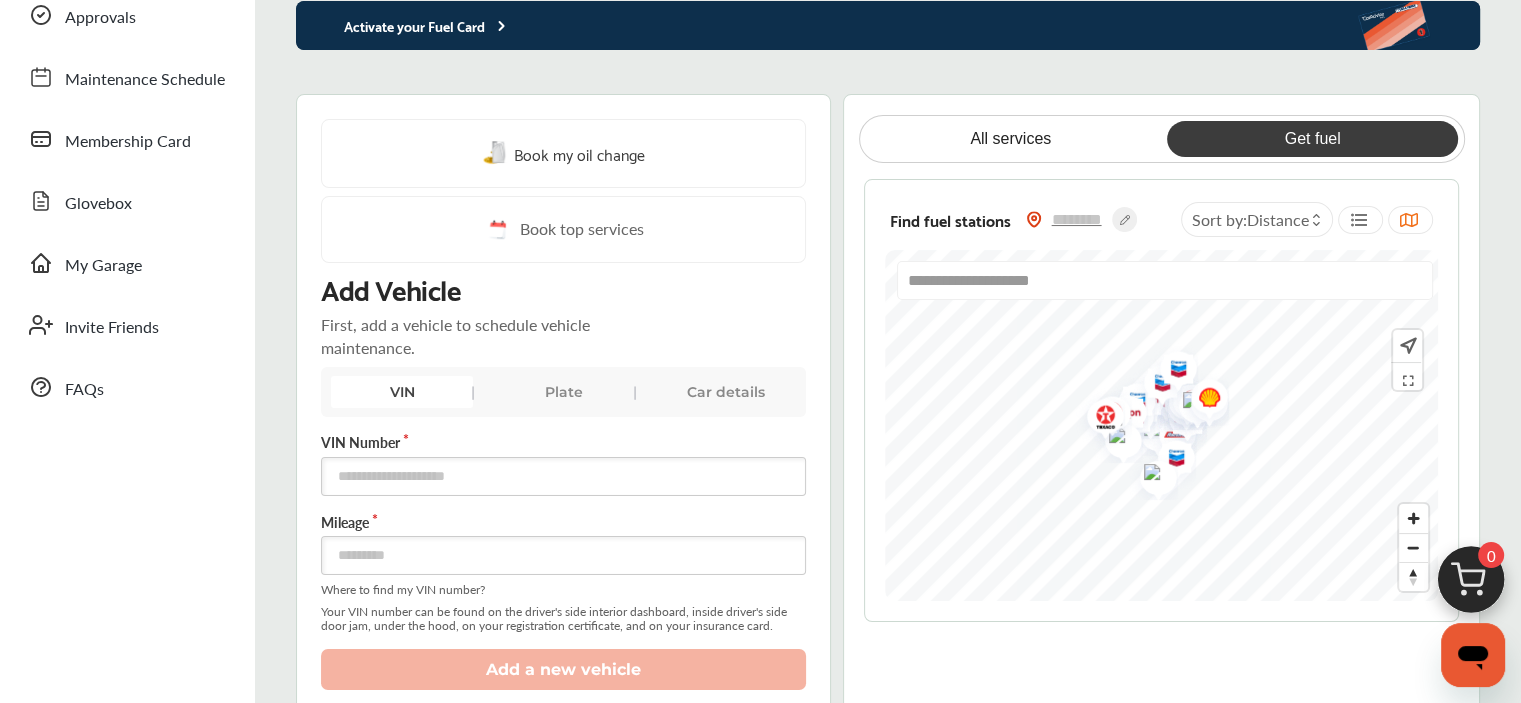 scroll, scrollTop: 100, scrollLeft: 0, axis: vertical 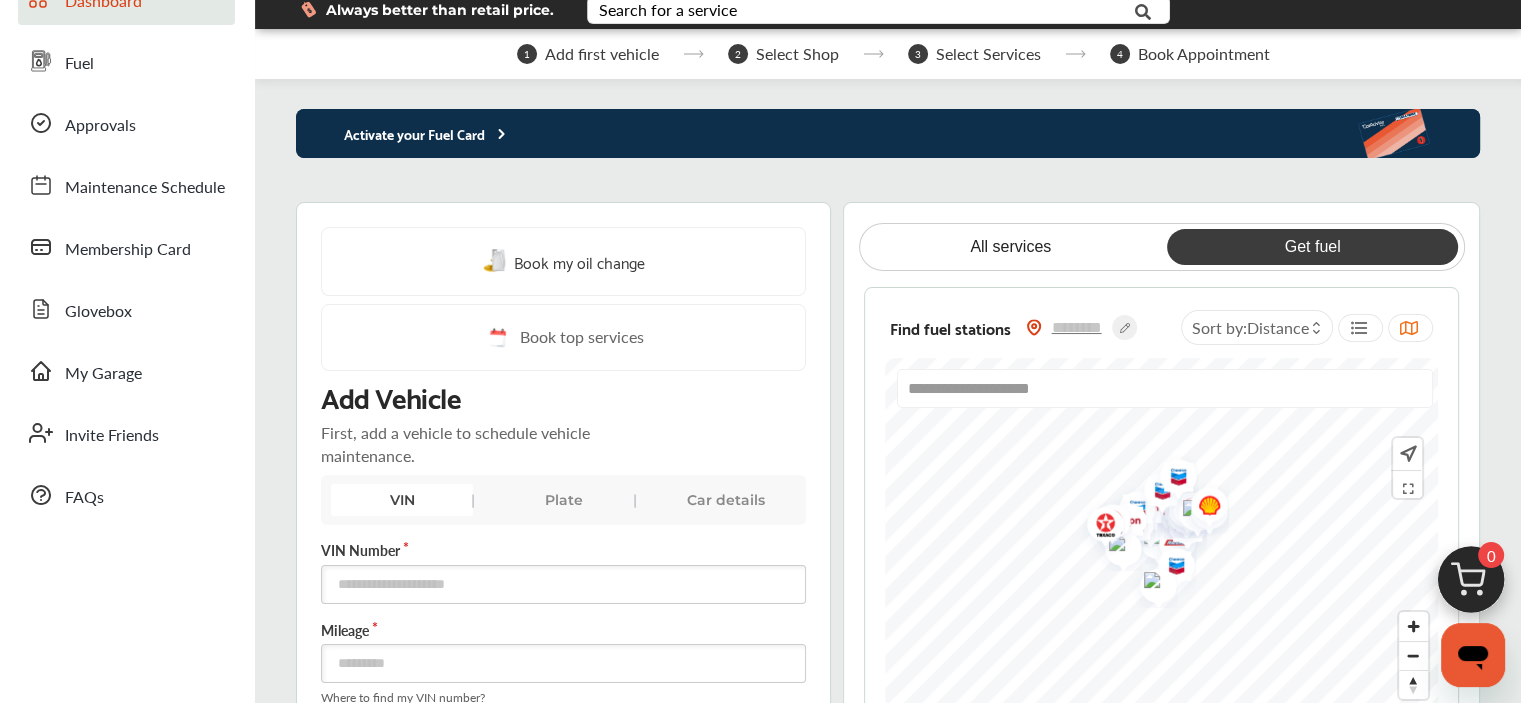 click on "Get fuel" at bounding box center [1312, 247] 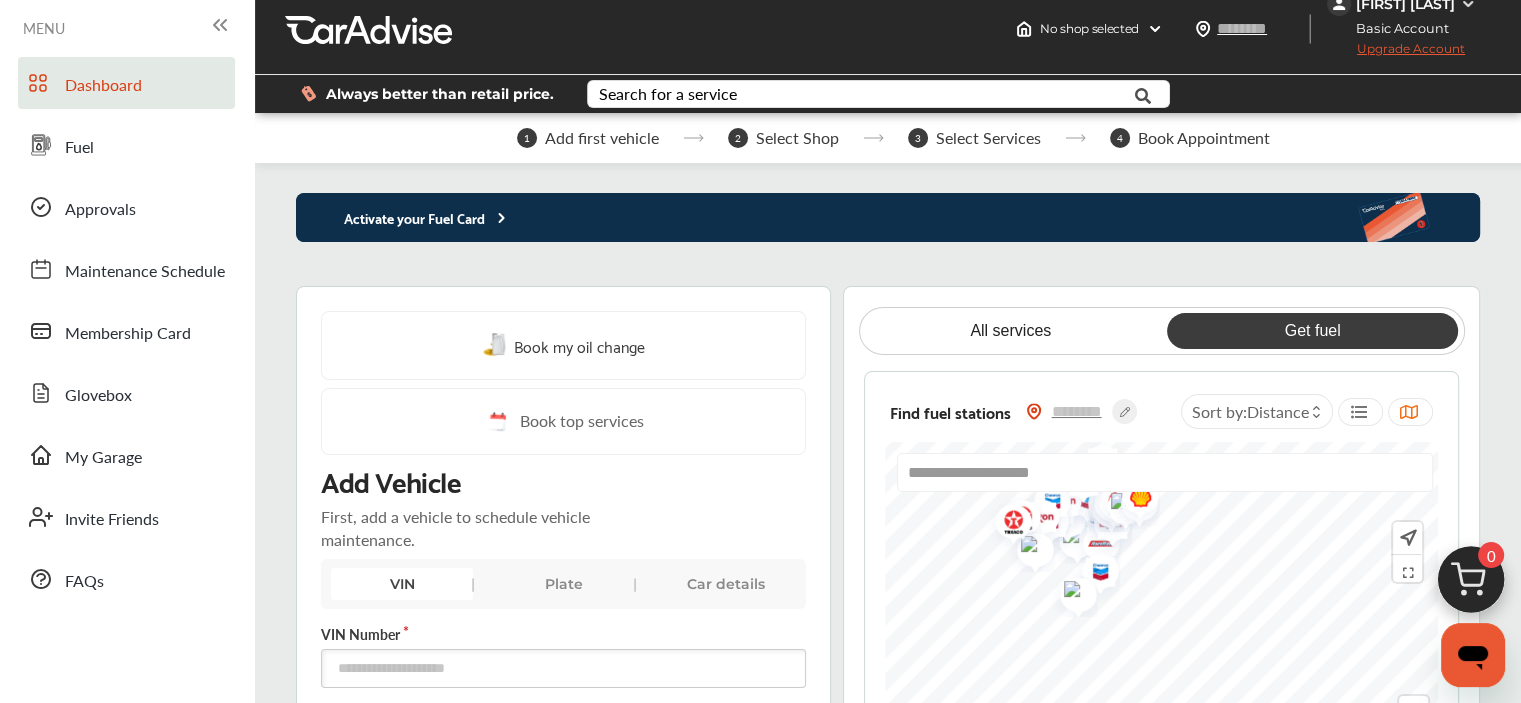 scroll, scrollTop: 0, scrollLeft: 0, axis: both 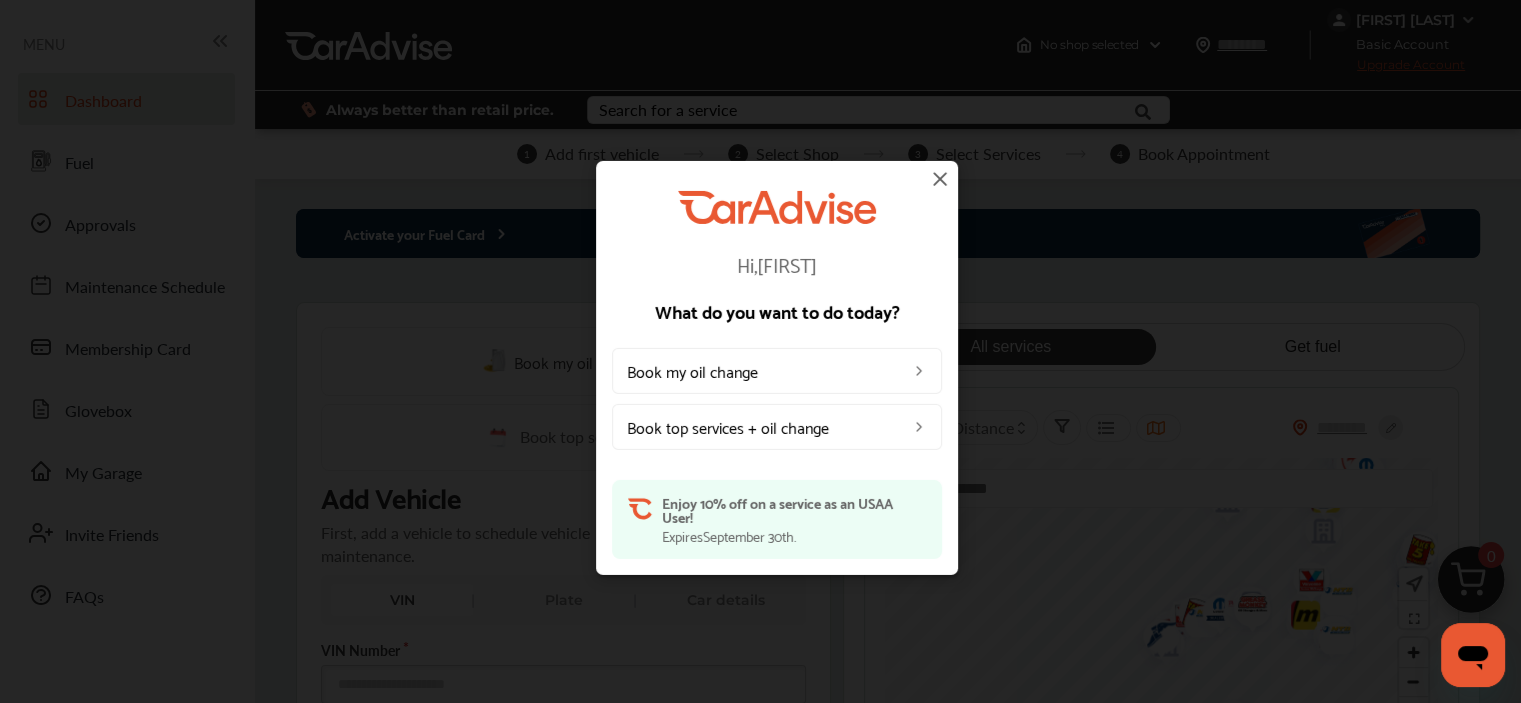 click at bounding box center [940, 178] 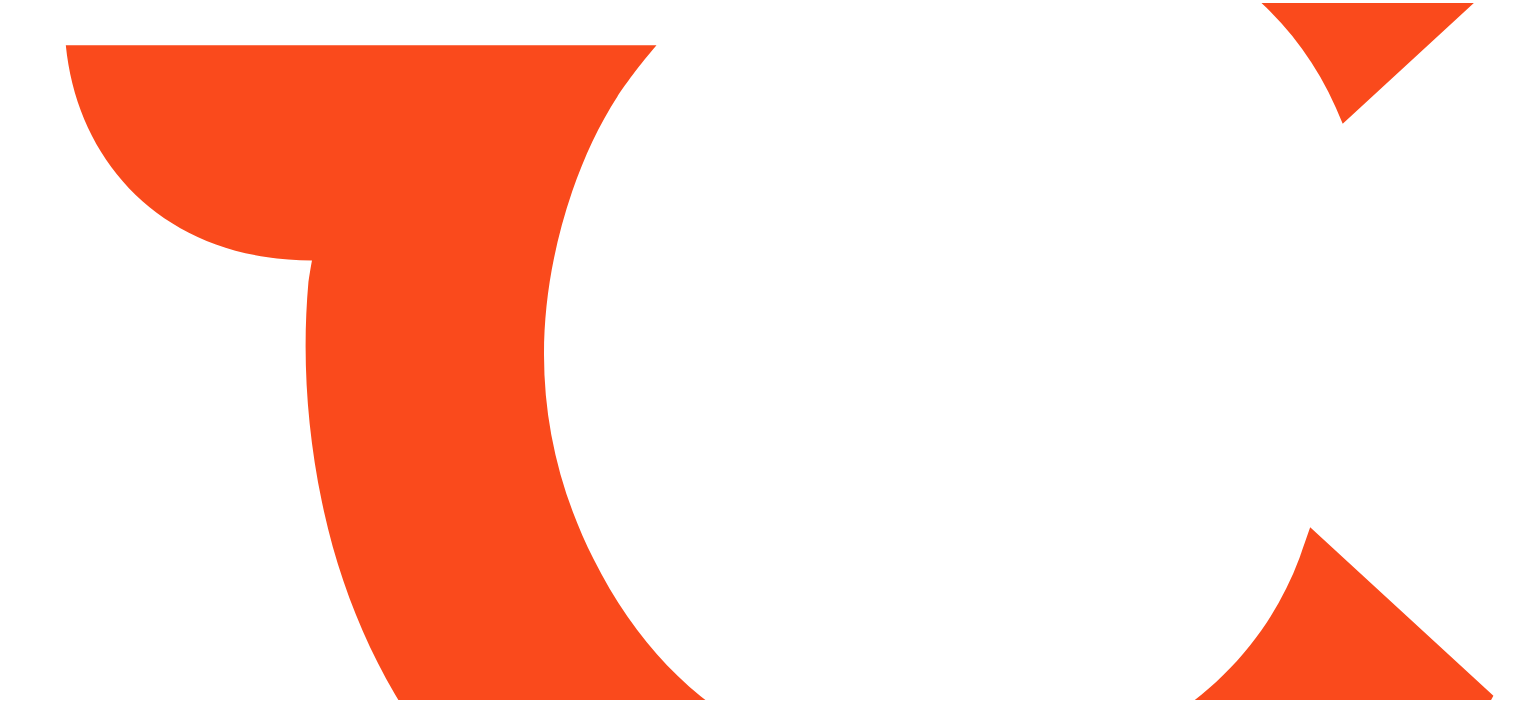 scroll, scrollTop: 0, scrollLeft: 0, axis: both 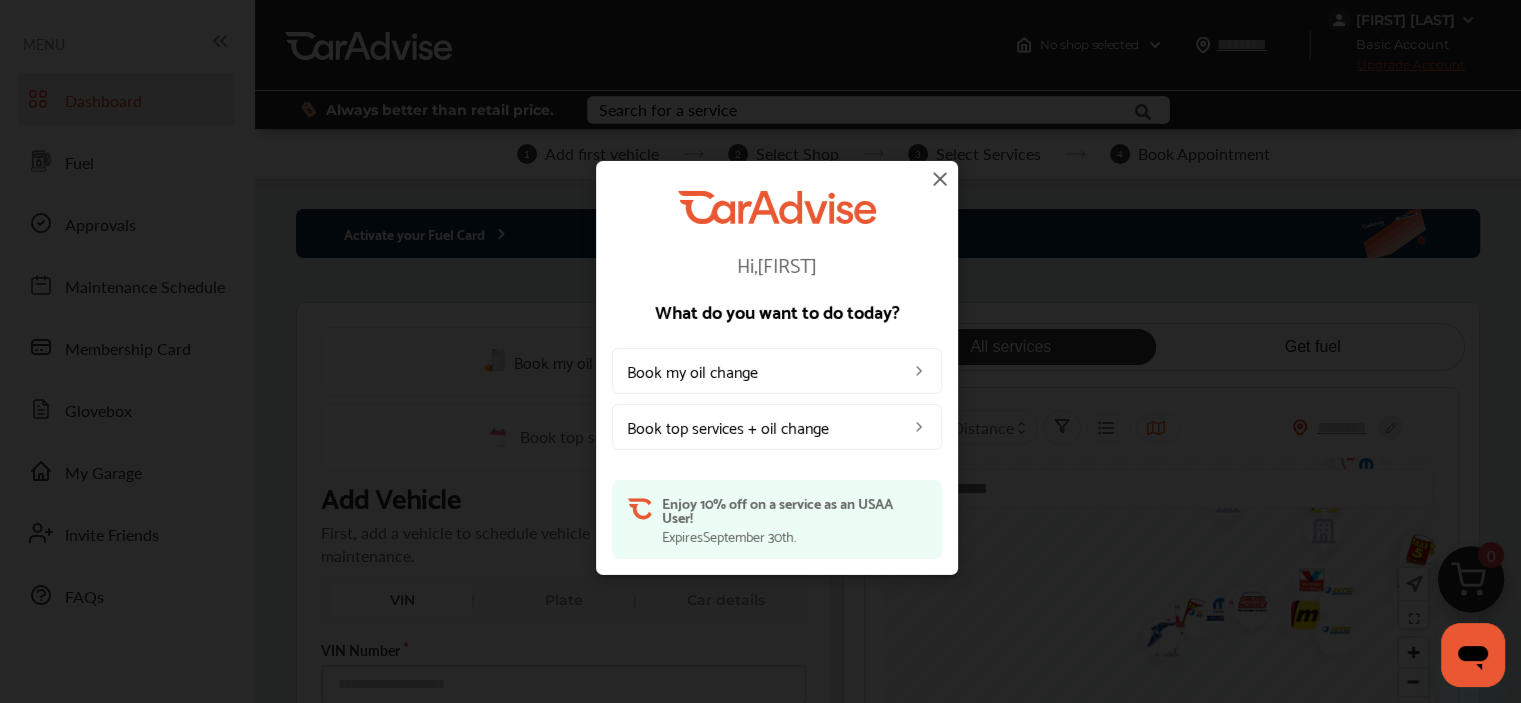 click at bounding box center [940, 178] 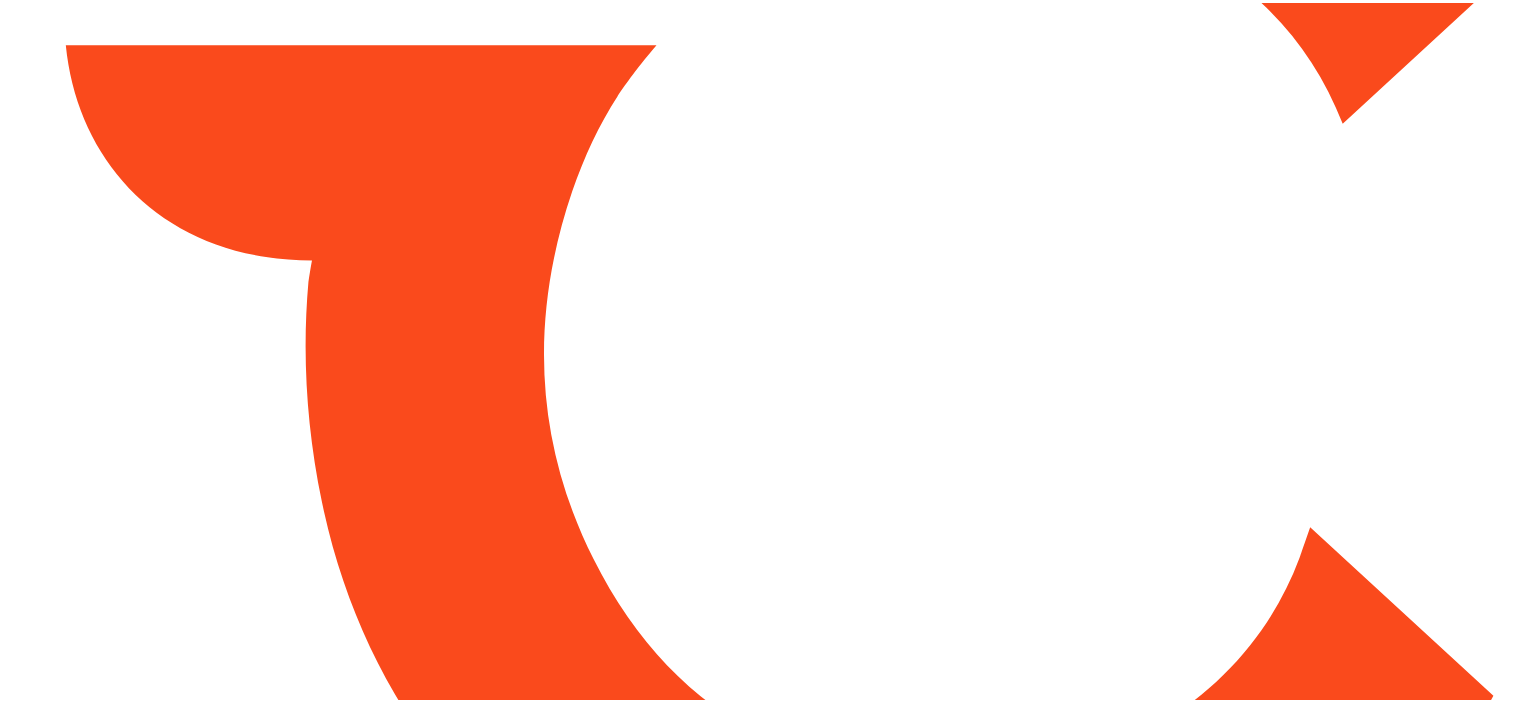 scroll, scrollTop: 0, scrollLeft: 0, axis: both 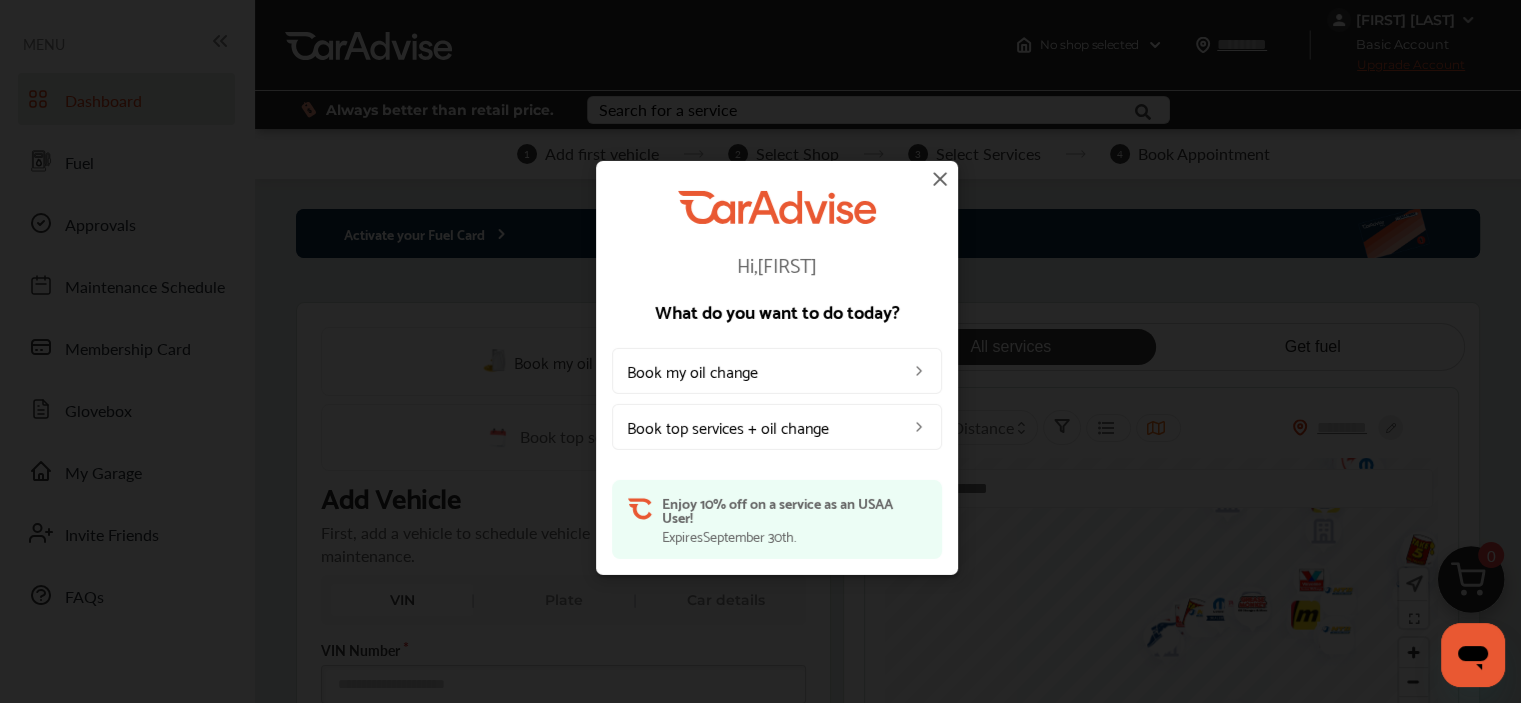click at bounding box center [940, 178] 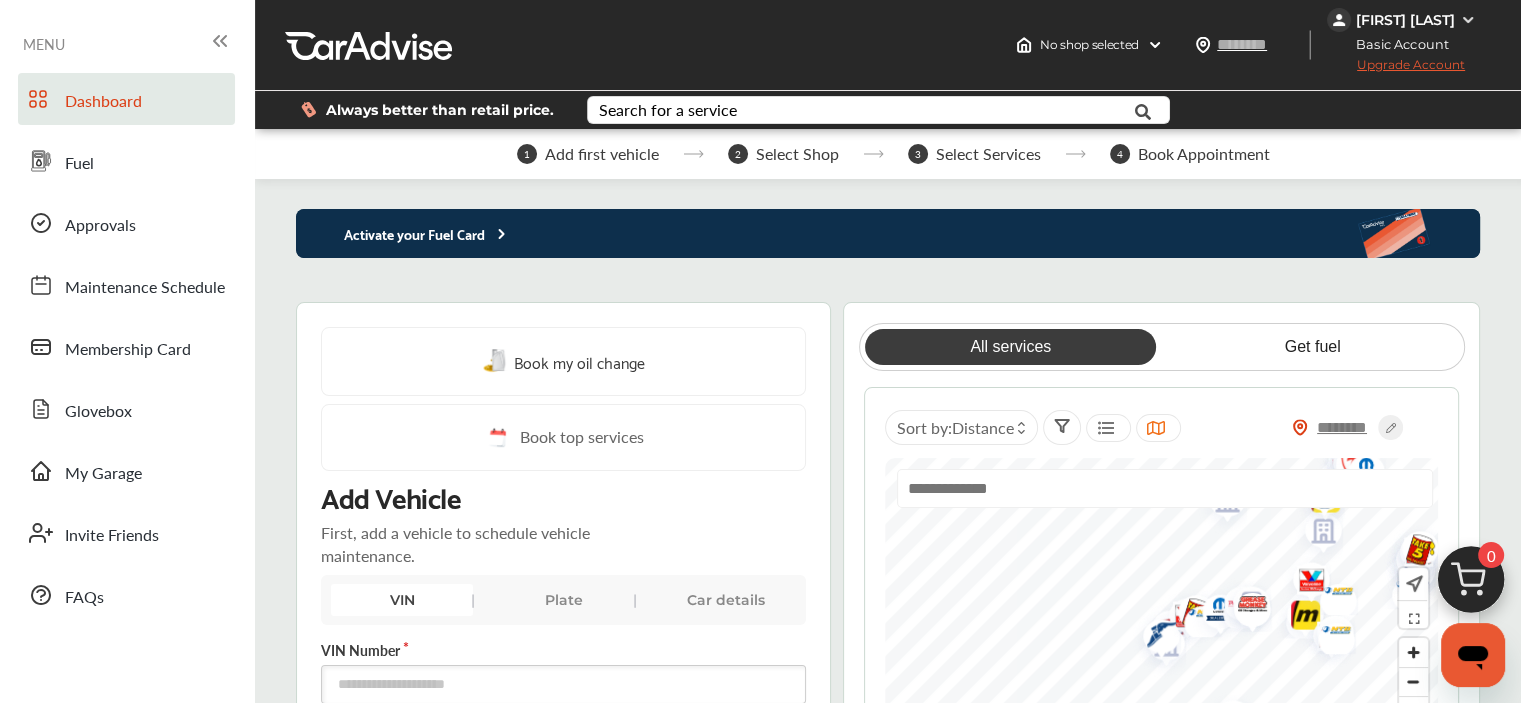 click at bounding box center [1343, 427] 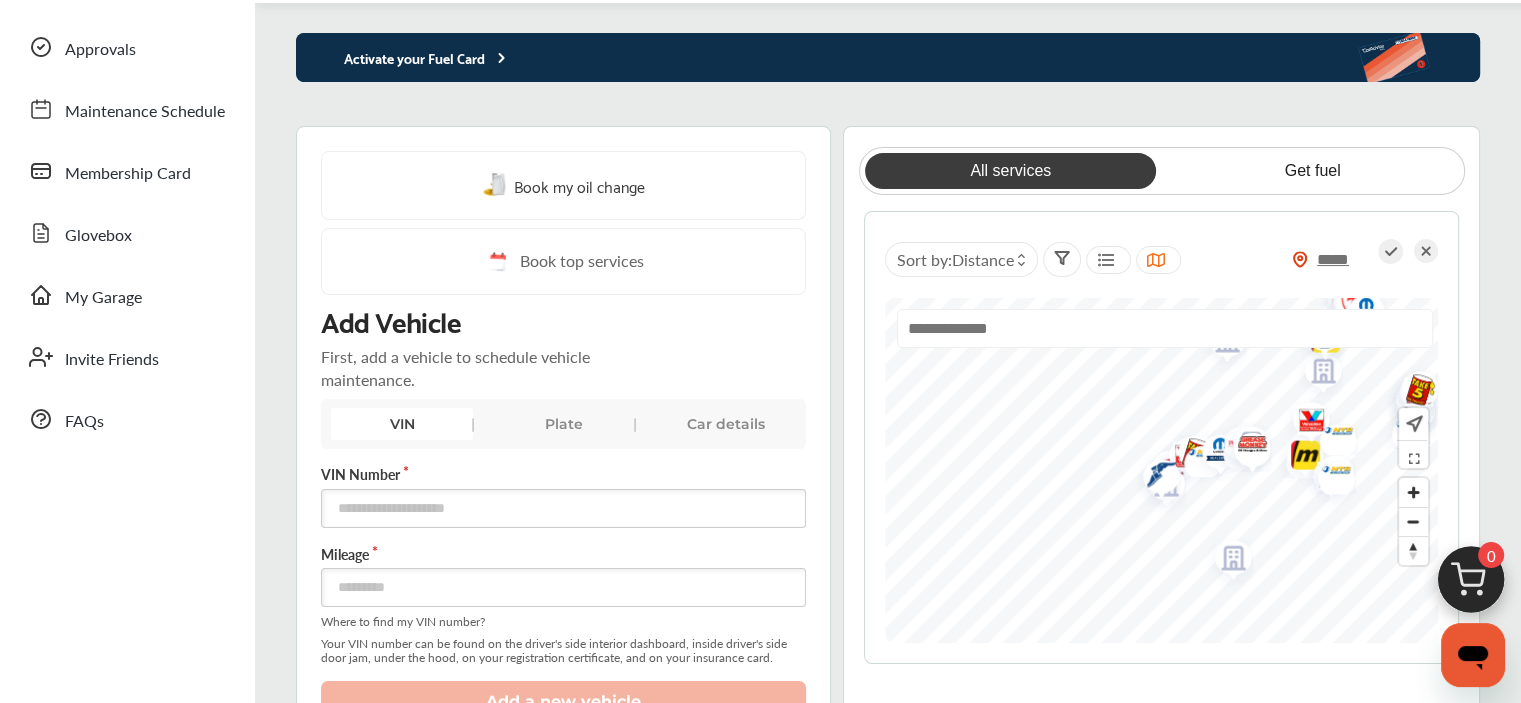 scroll, scrollTop: 300, scrollLeft: 0, axis: vertical 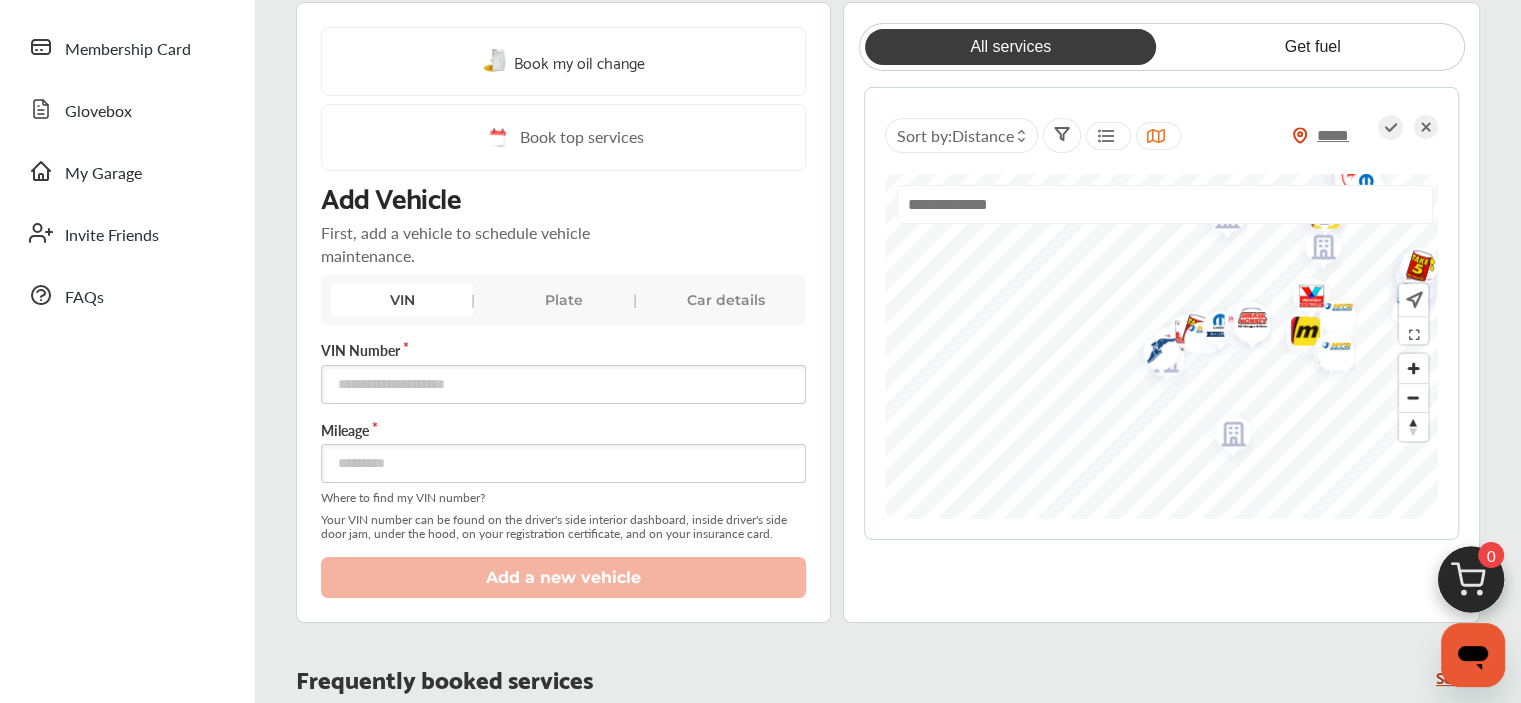 type on "*****" 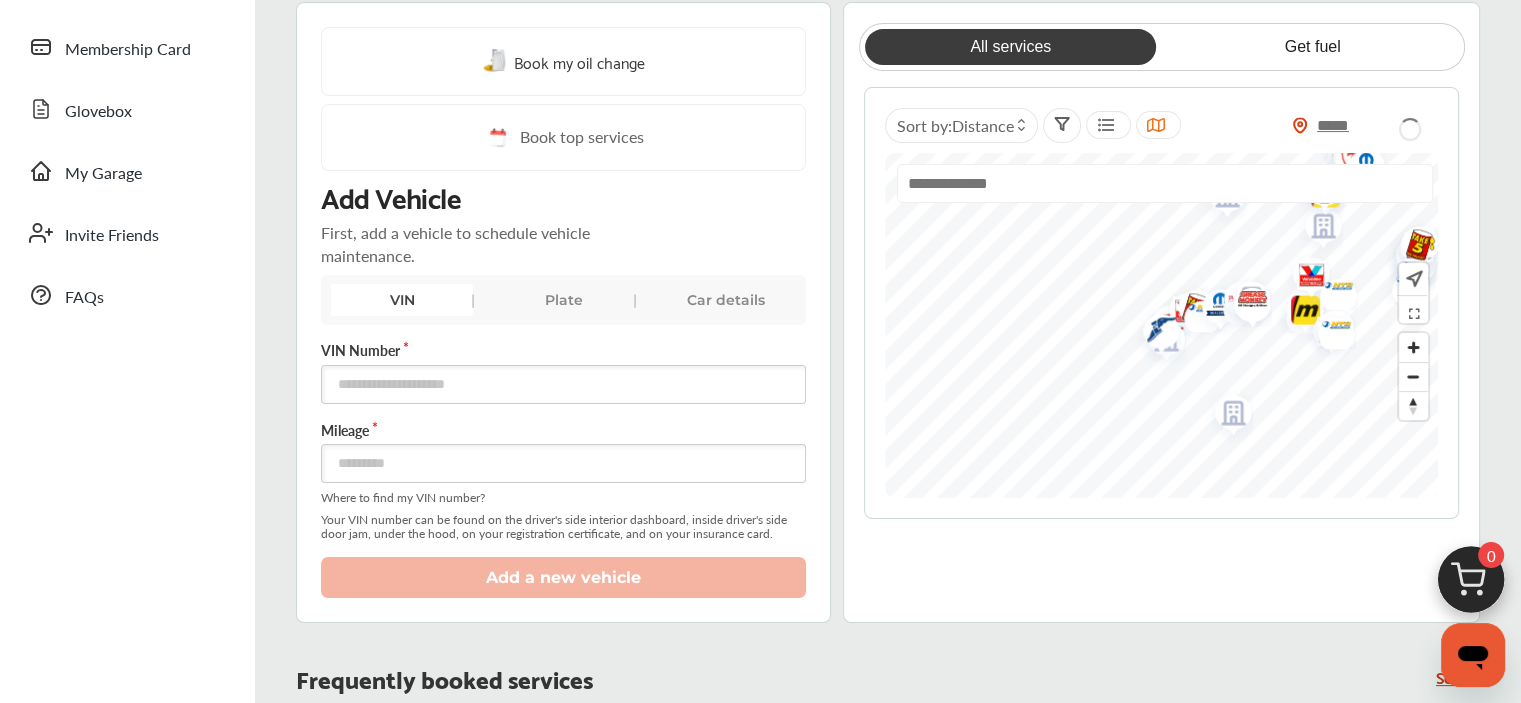 type on "*****" 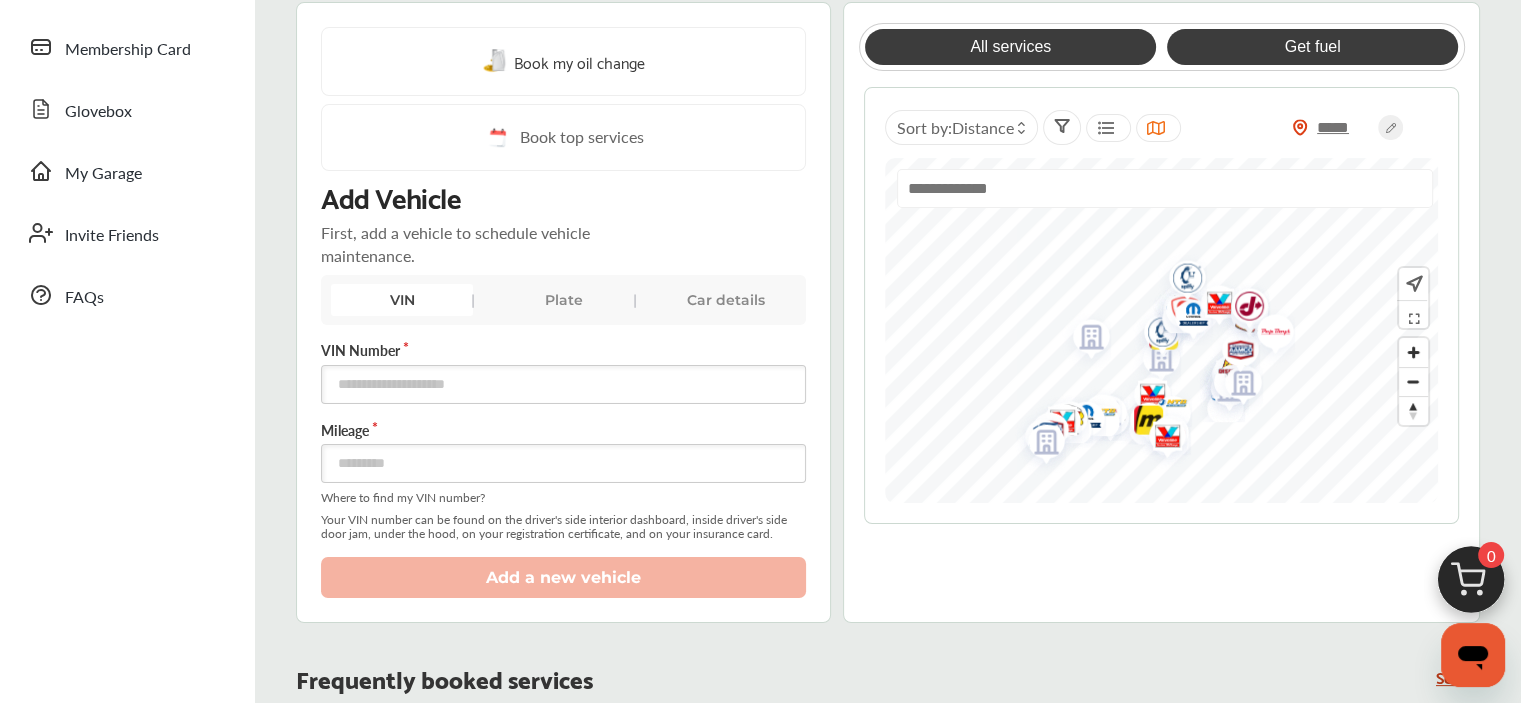 click on "Get fuel" at bounding box center [1312, 47] 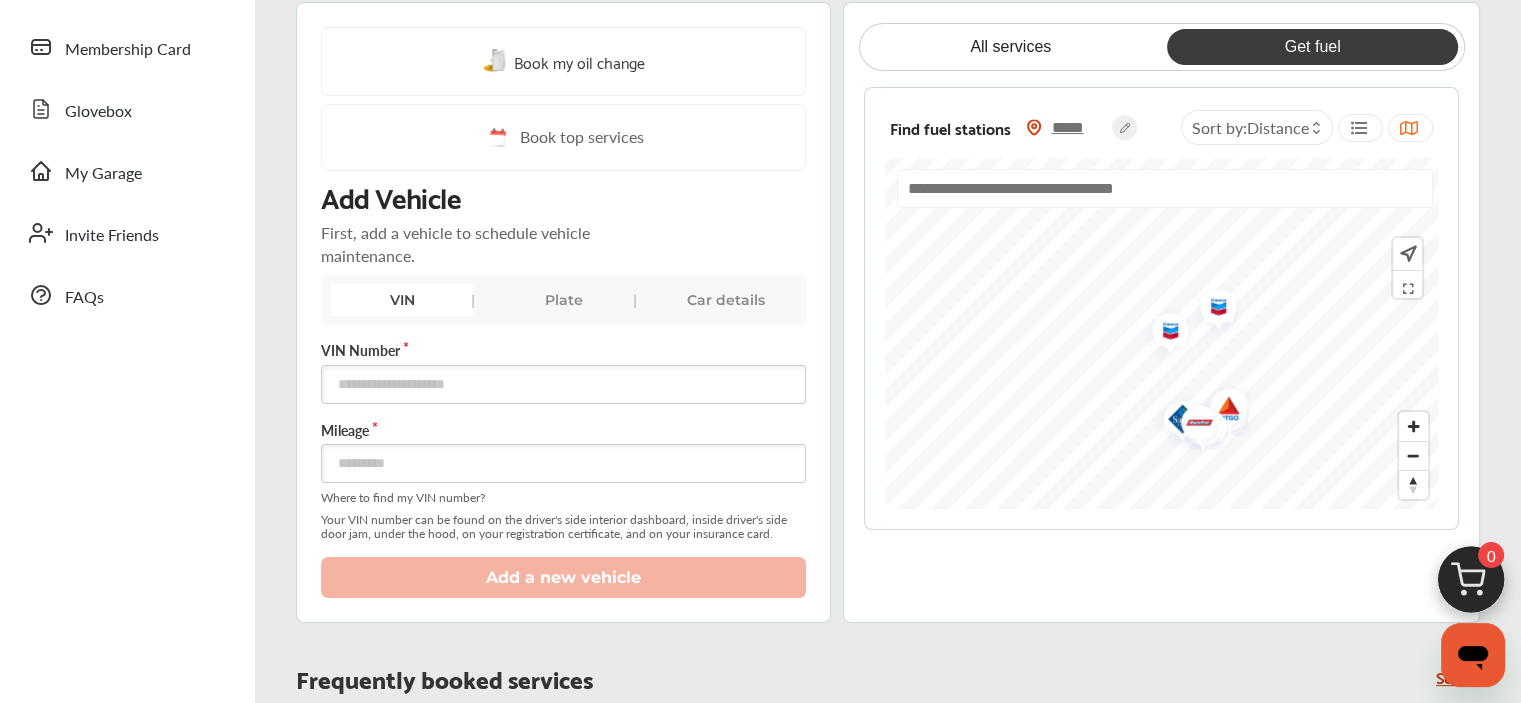 click at bounding box center [1192, 425] 